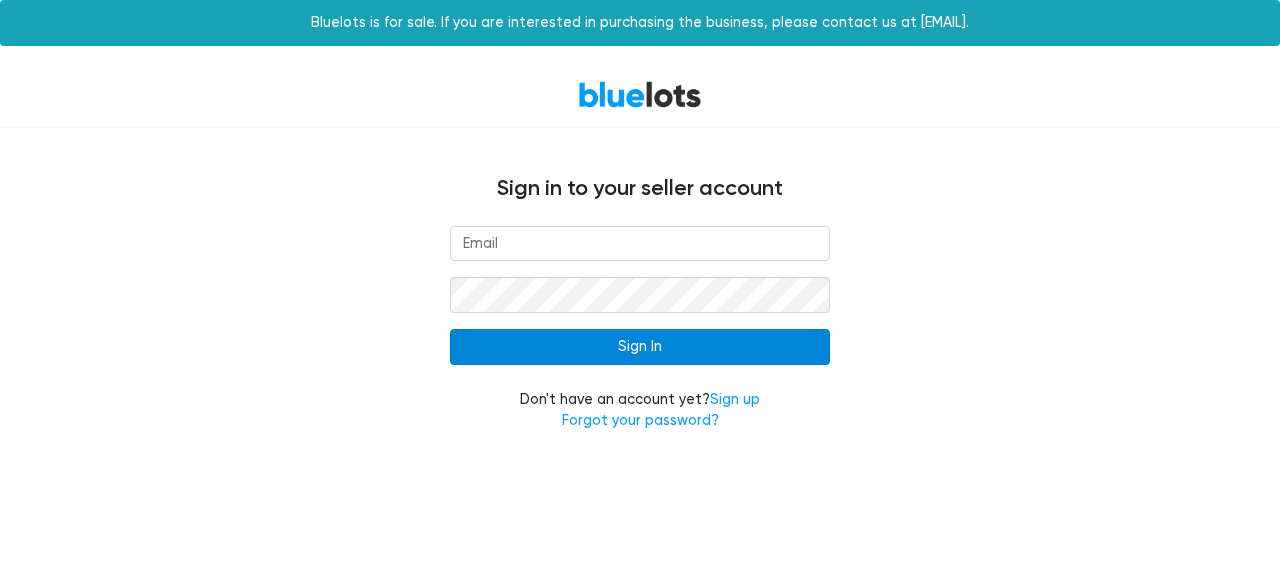 scroll, scrollTop: 0, scrollLeft: 0, axis: both 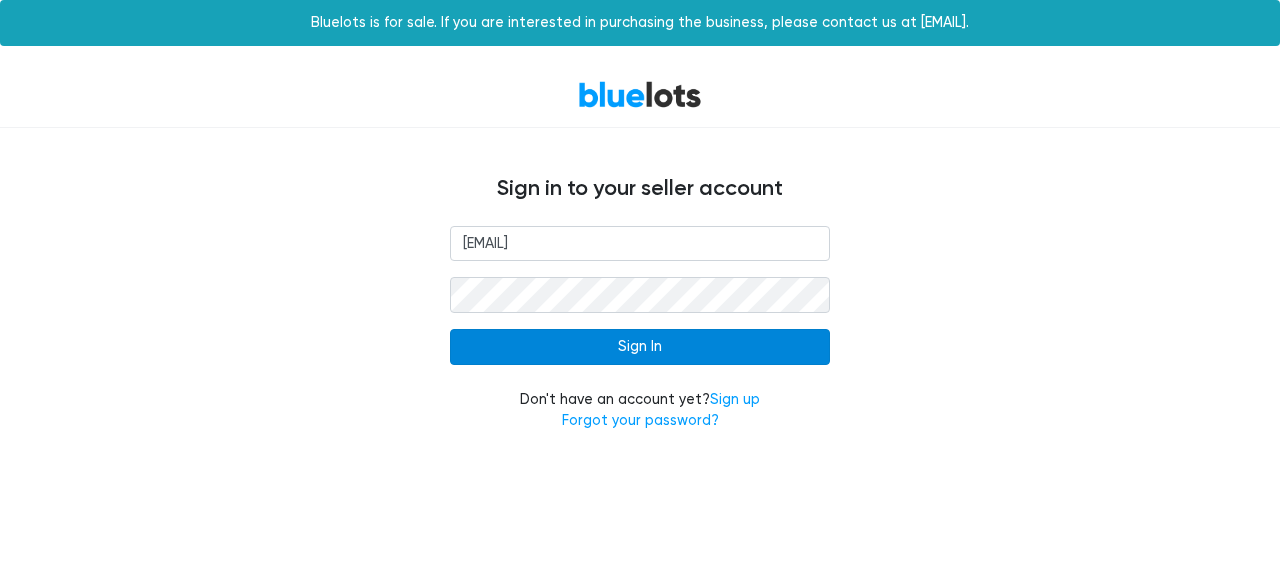click on "Sign In" at bounding box center [640, 347] 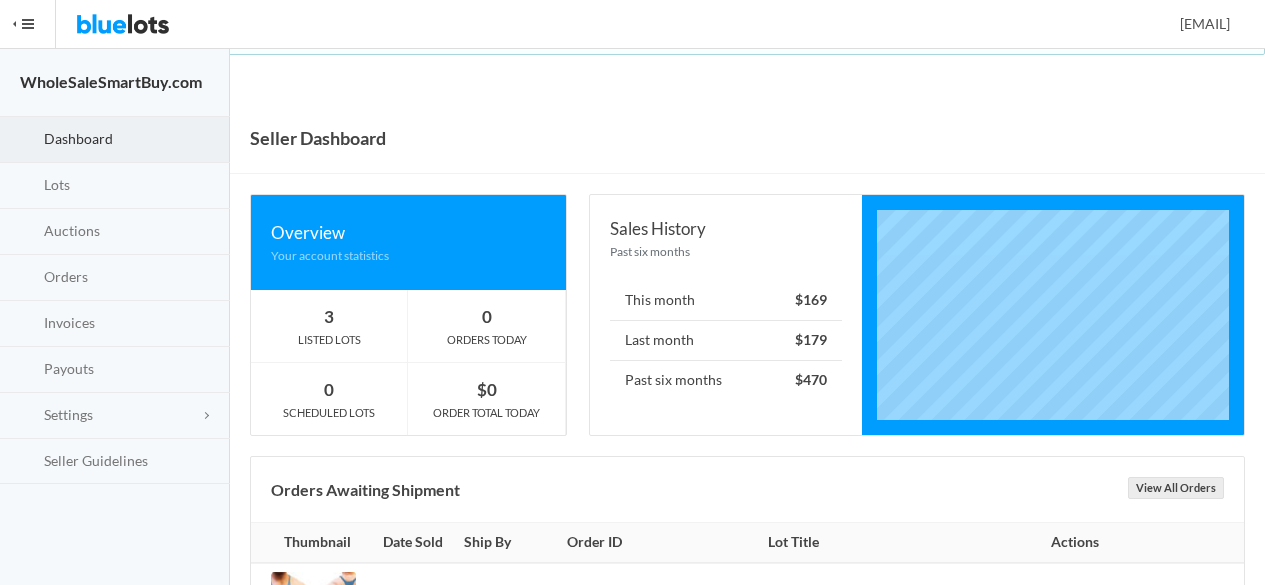 scroll, scrollTop: 0, scrollLeft: 0, axis: both 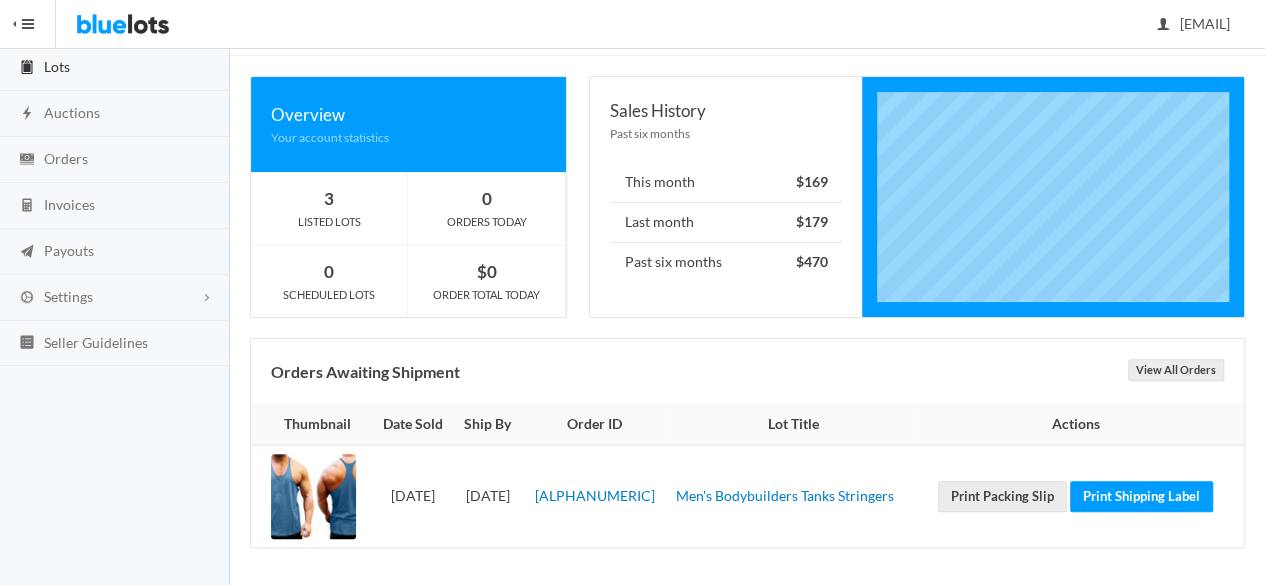 click on "Lots" at bounding box center [115, 68] 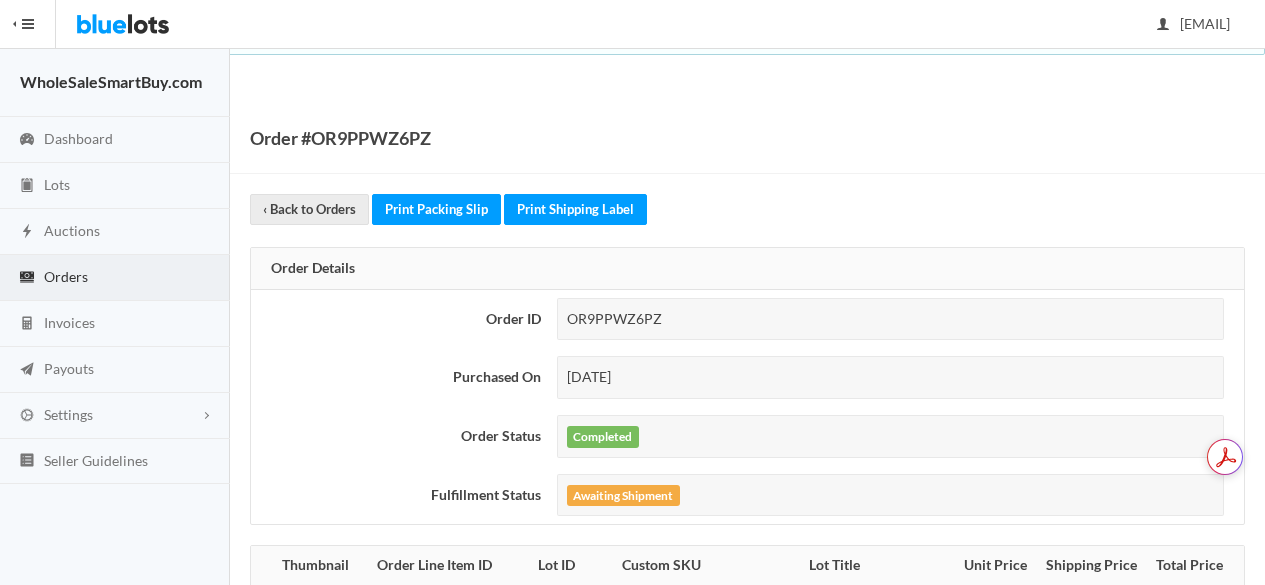 scroll, scrollTop: 0, scrollLeft: 0, axis: both 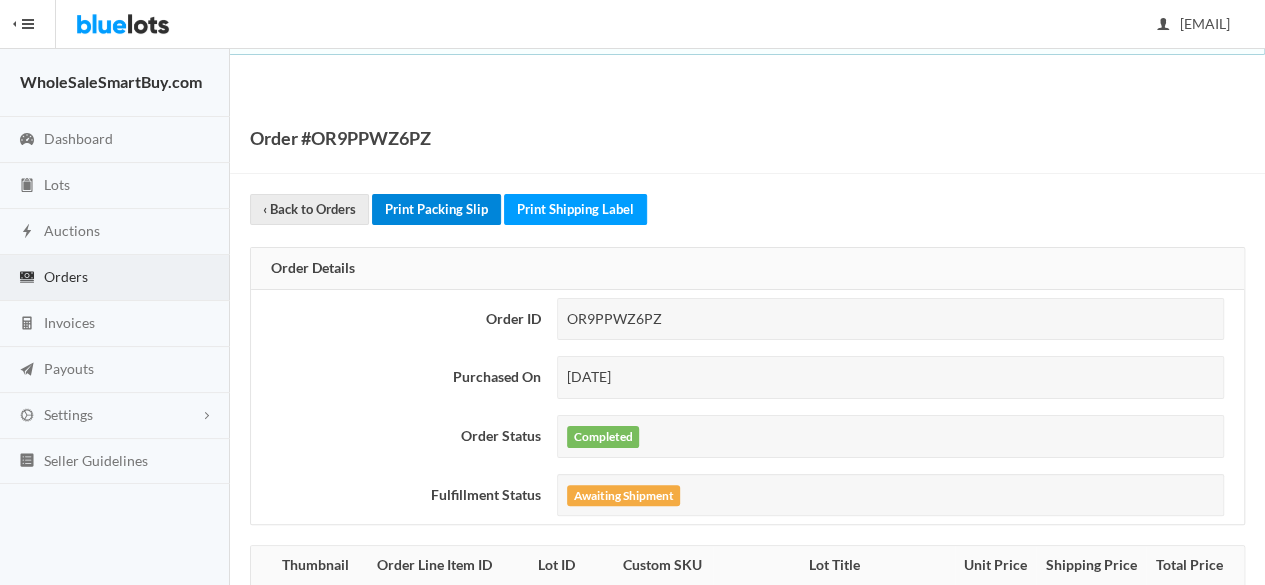 click on "Print Packing Slip" at bounding box center [436, 209] 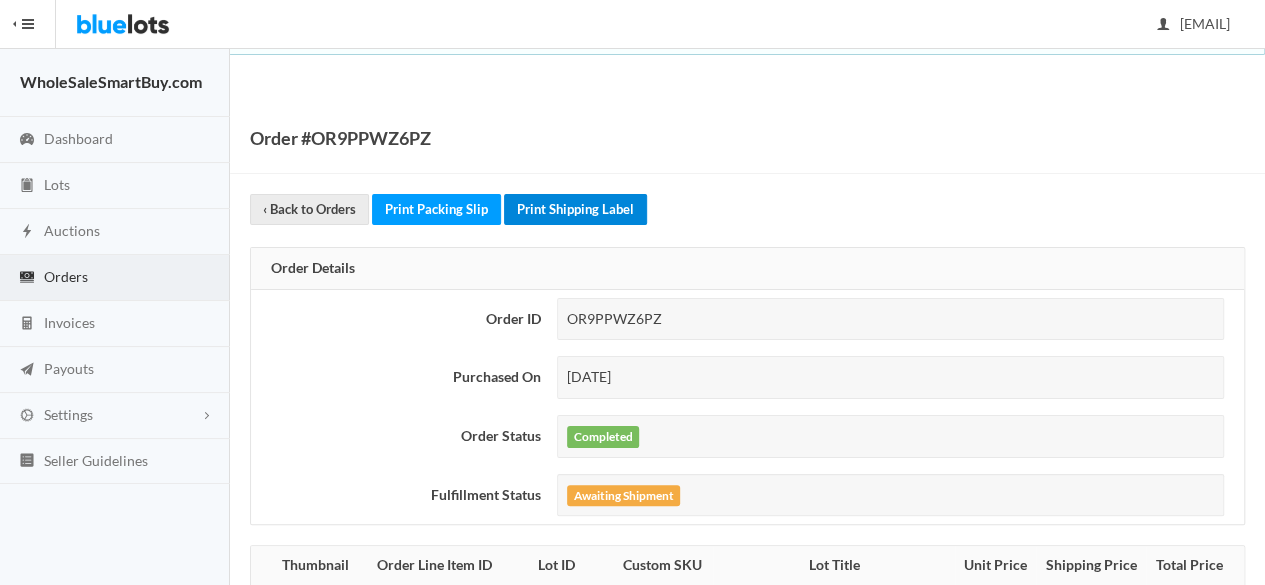 click on "Print Shipping Label" at bounding box center [575, 209] 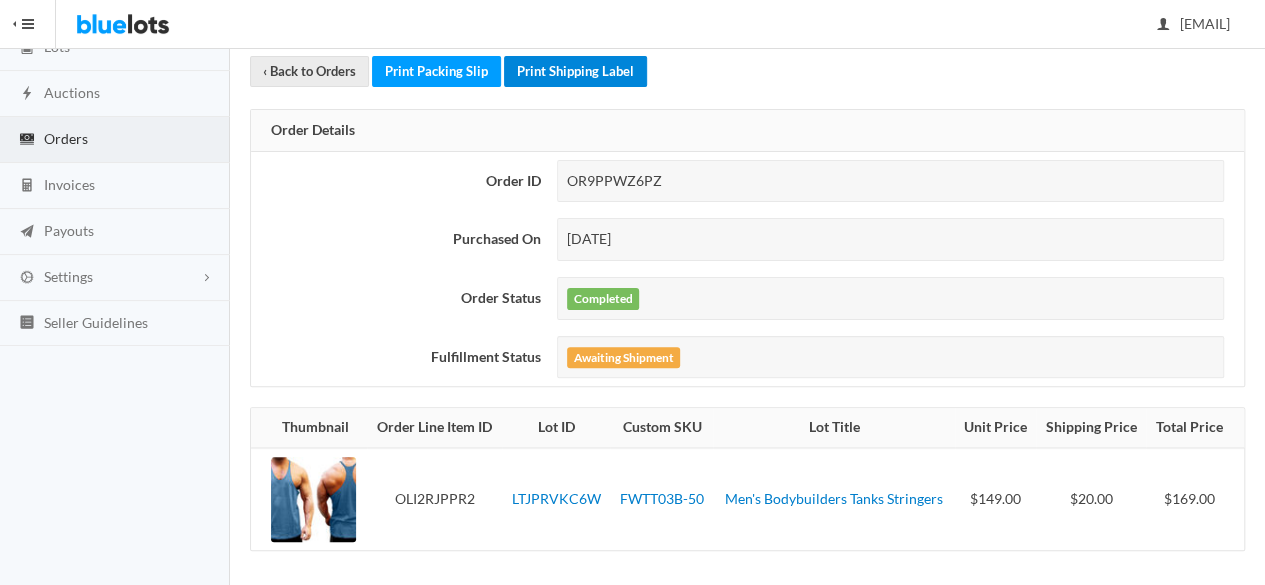 scroll, scrollTop: 0, scrollLeft: 0, axis: both 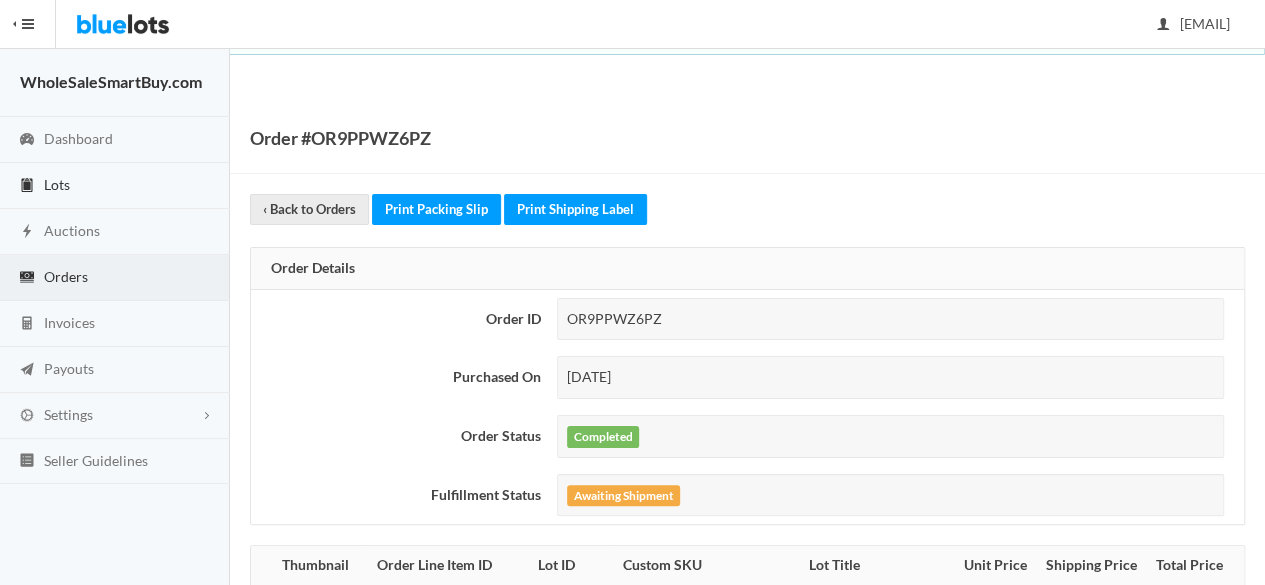 click on "Lots" at bounding box center (115, 186) 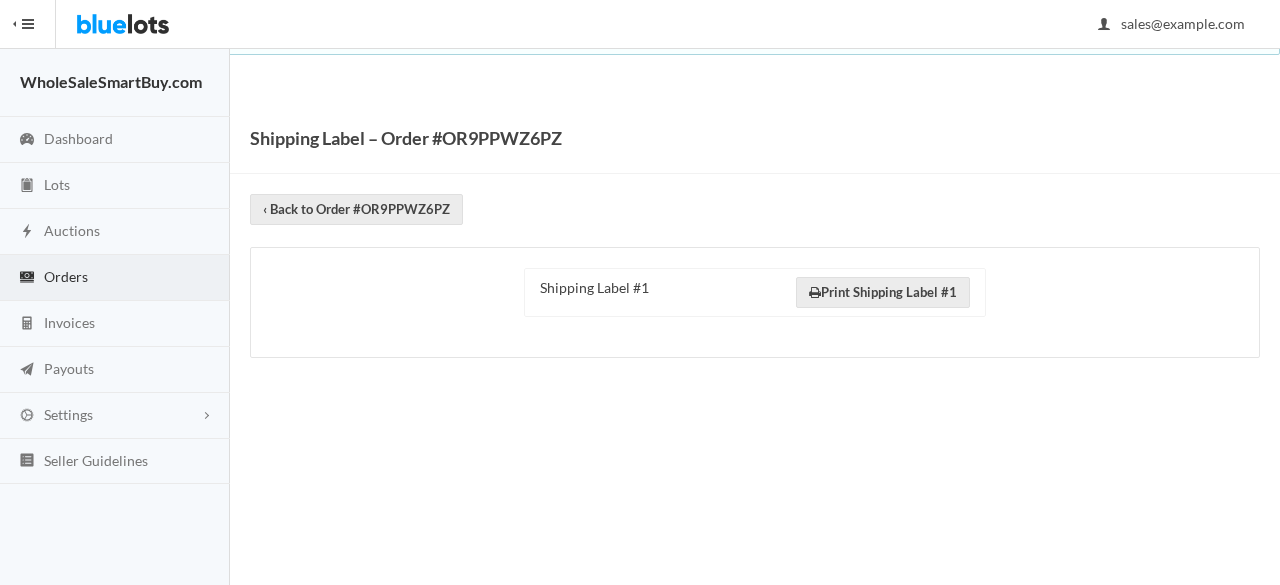 scroll, scrollTop: 0, scrollLeft: 0, axis: both 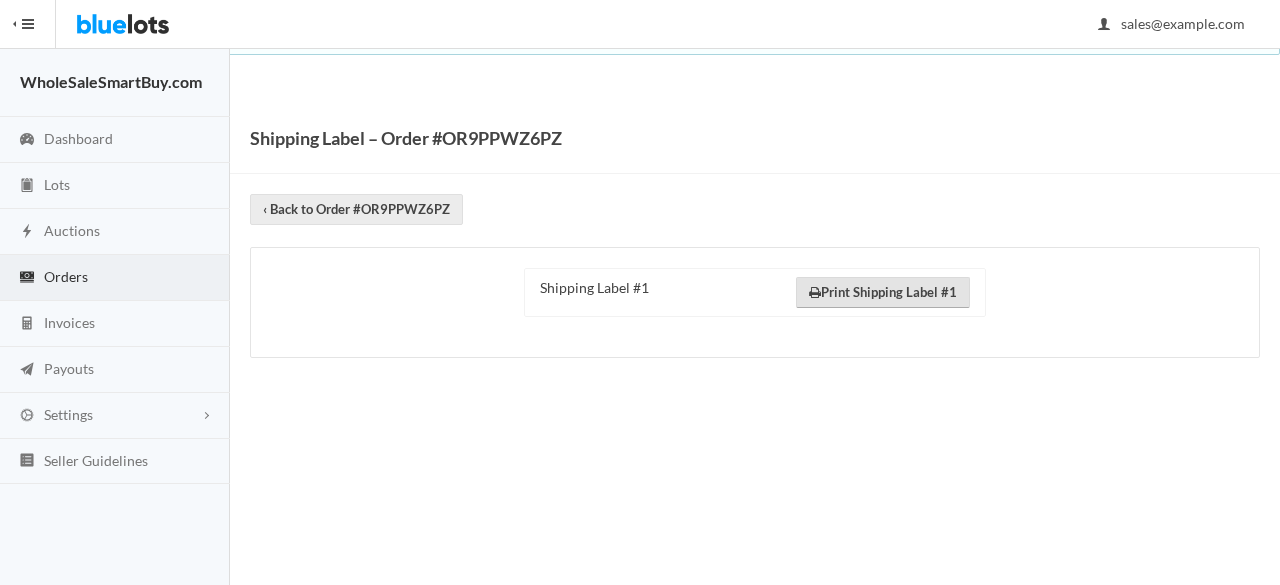 click on "Print Shipping Label #1" at bounding box center (883, 292) 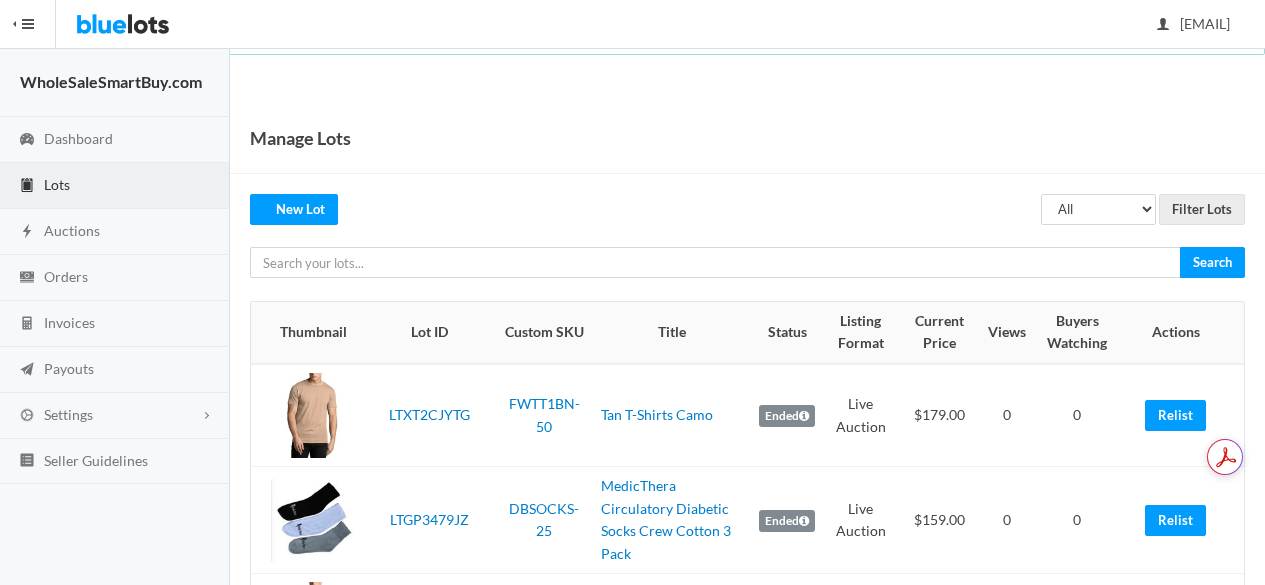 scroll, scrollTop: 0, scrollLeft: 0, axis: both 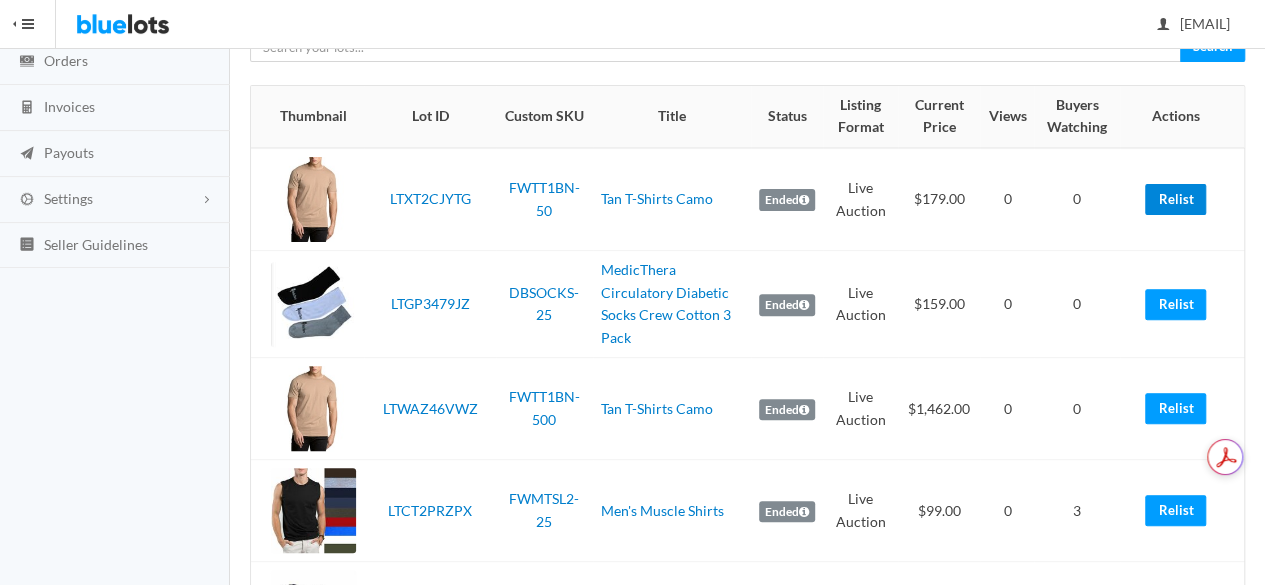 click on "Relist" at bounding box center (1175, 199) 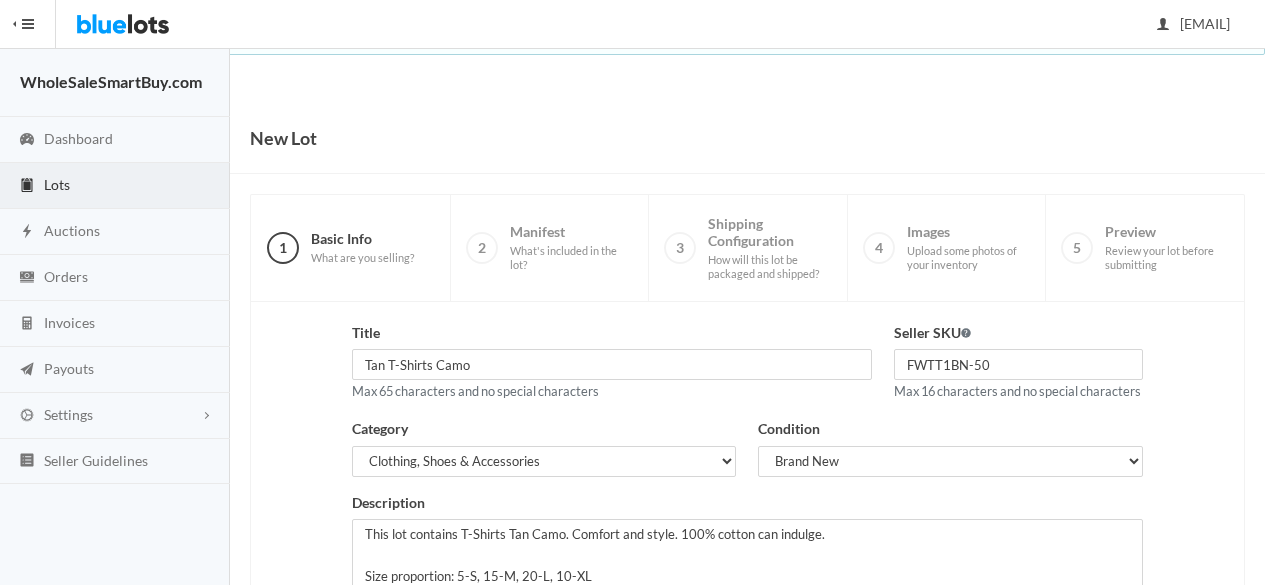scroll, scrollTop: 0, scrollLeft: 0, axis: both 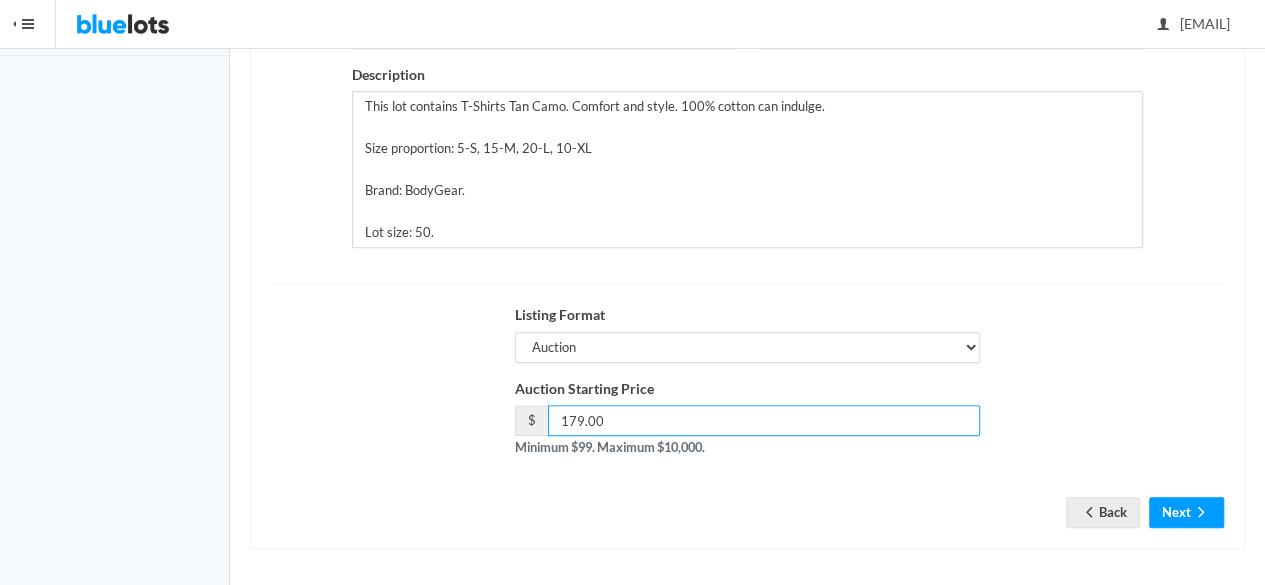 click on "179.00" at bounding box center [764, 420] 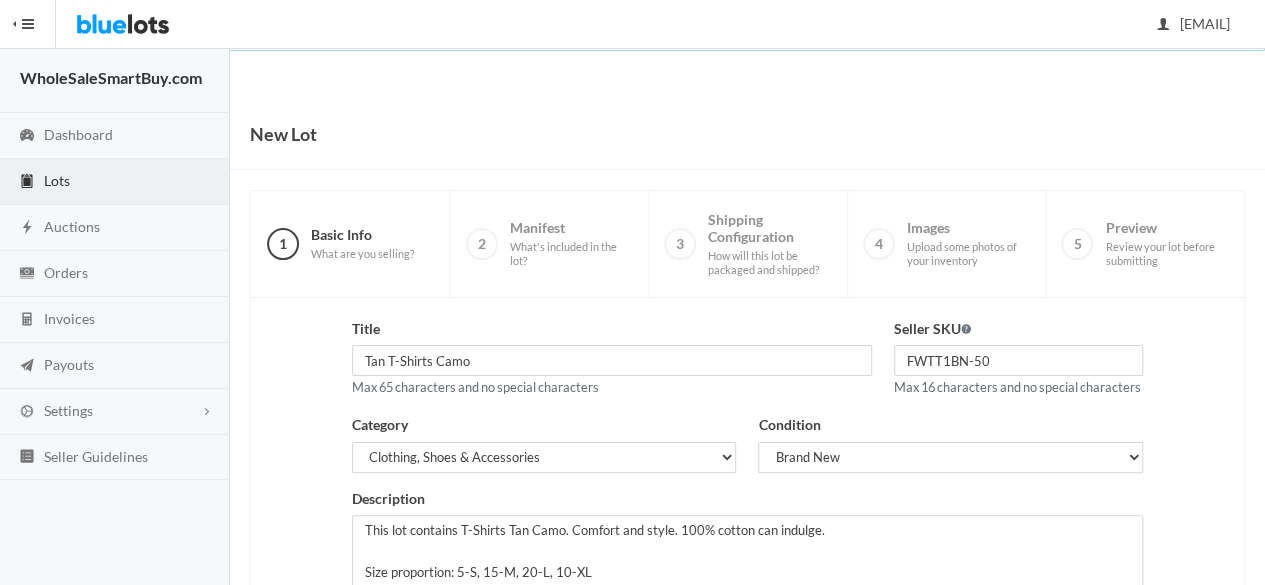 scroll, scrollTop: 0, scrollLeft: 0, axis: both 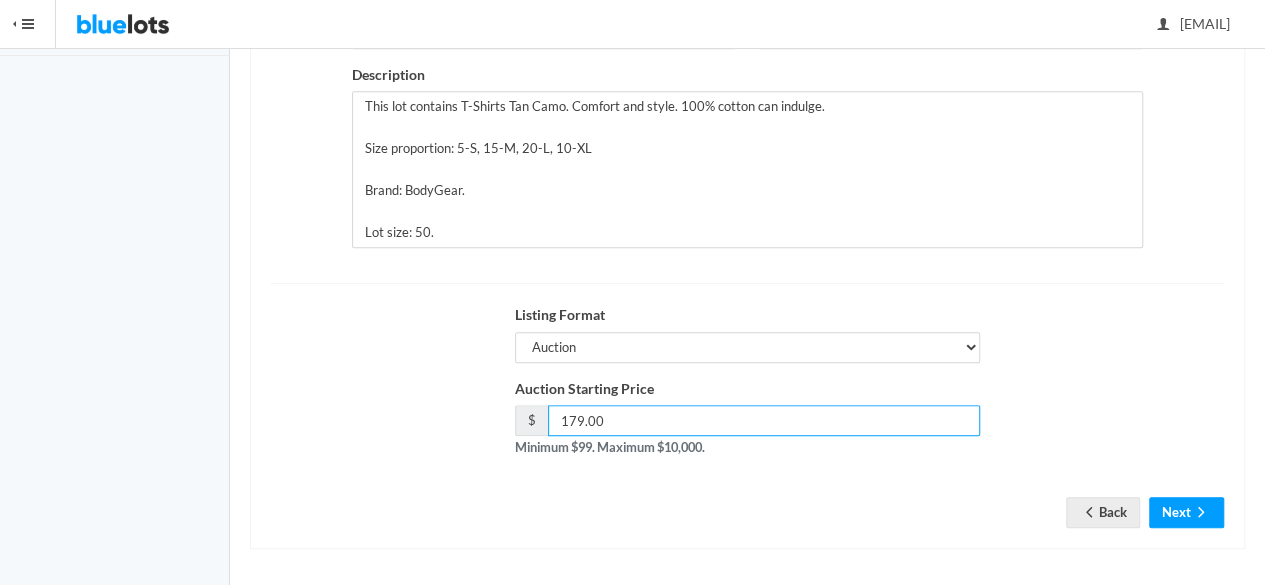 click on "179.00" at bounding box center (764, 420) 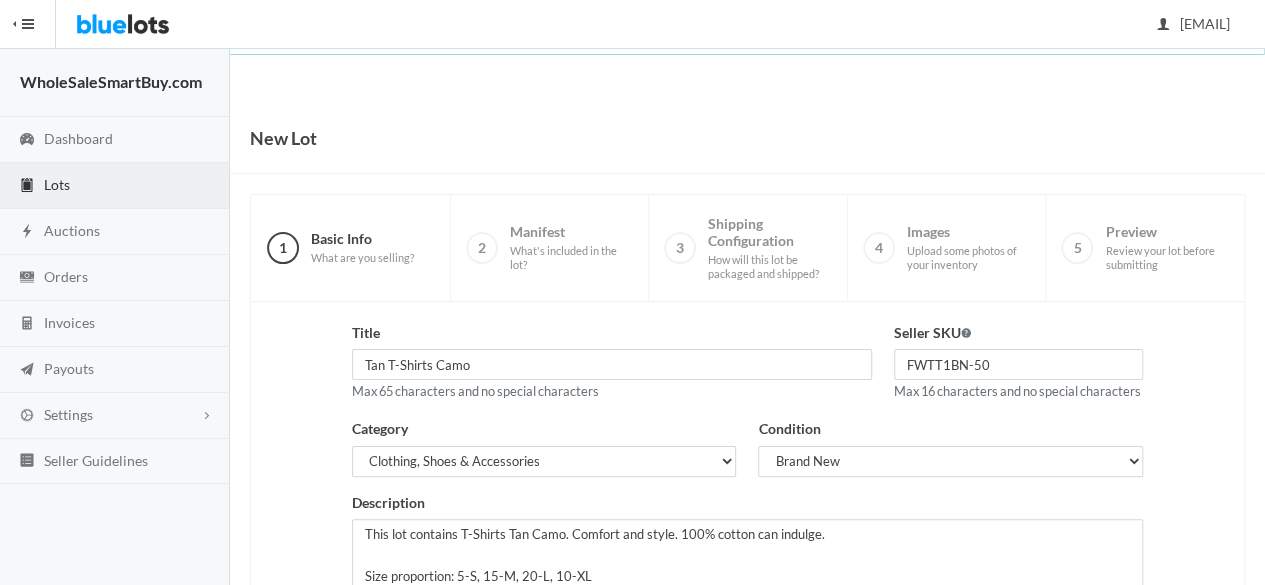 scroll, scrollTop: 428, scrollLeft: 0, axis: vertical 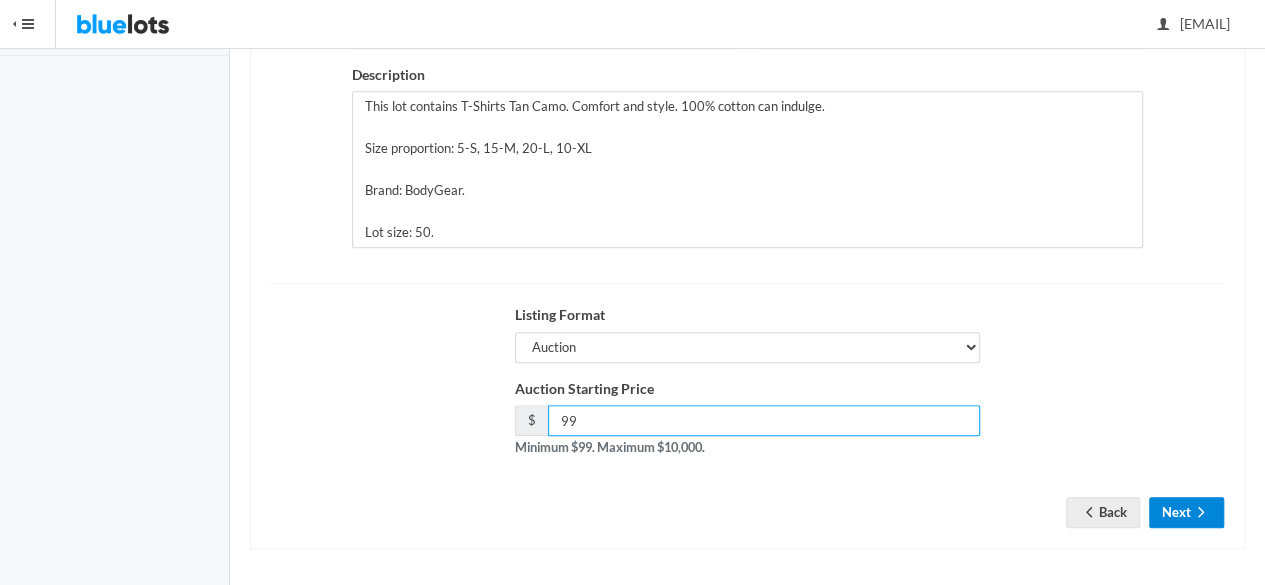 type on "99" 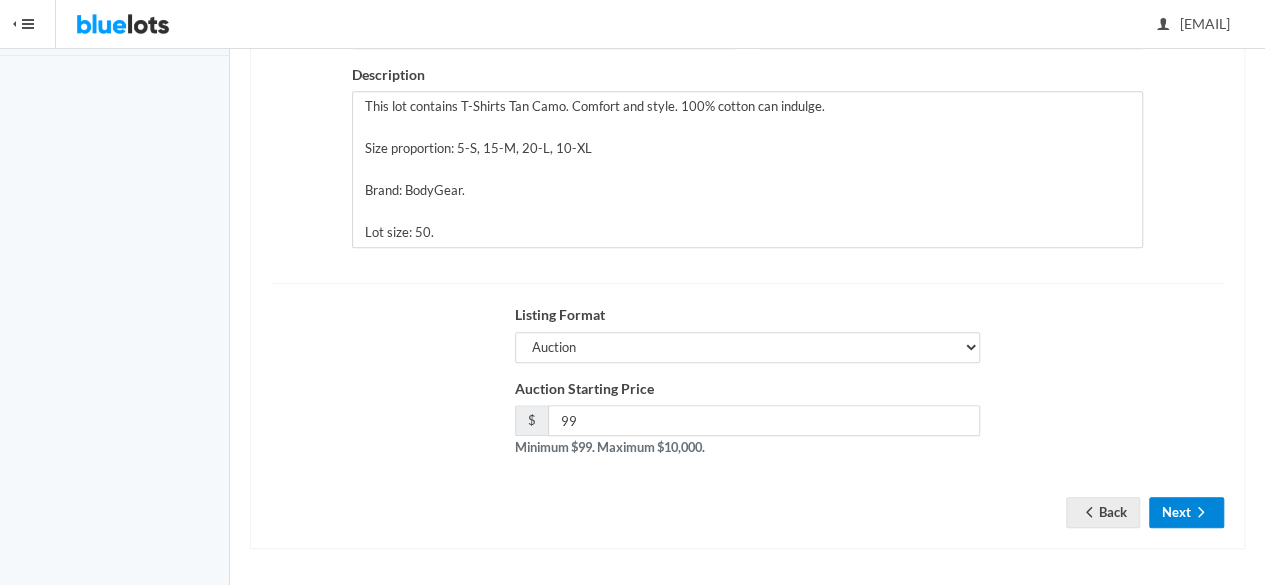 click on "Next" at bounding box center (1186, 512) 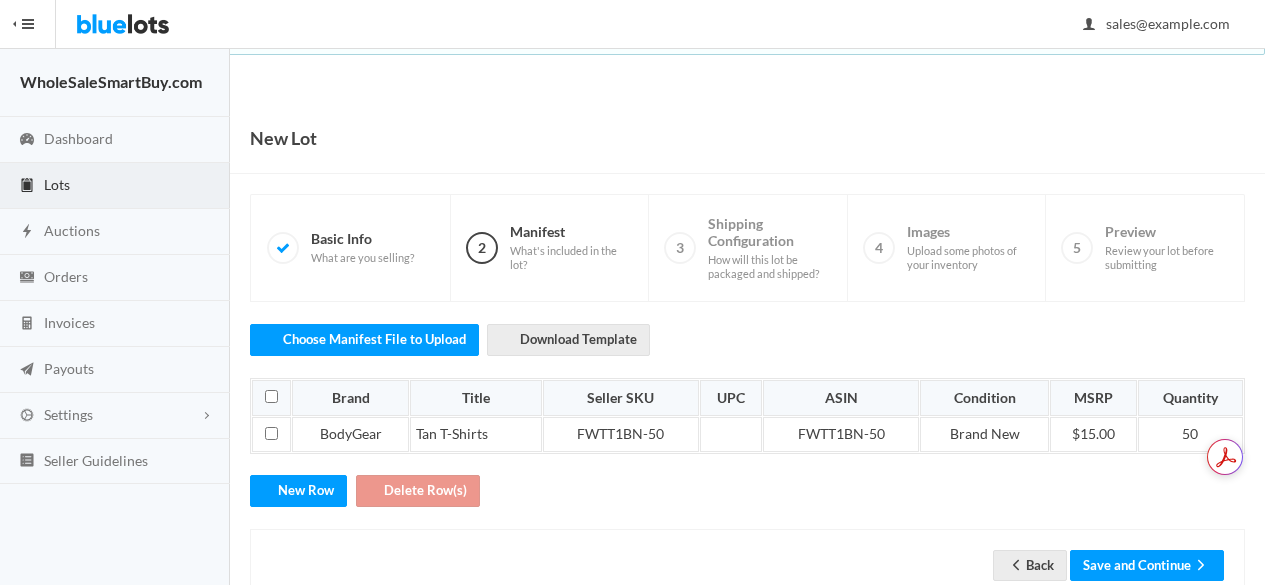 scroll, scrollTop: 0, scrollLeft: 0, axis: both 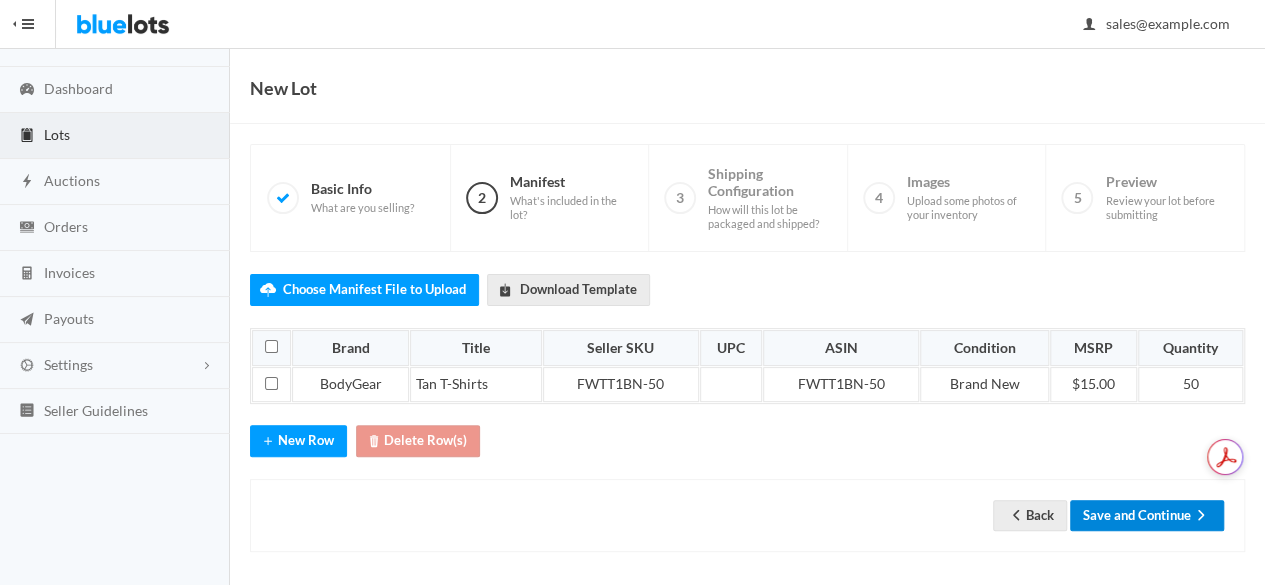 click on "Save and Continue" at bounding box center [1147, 515] 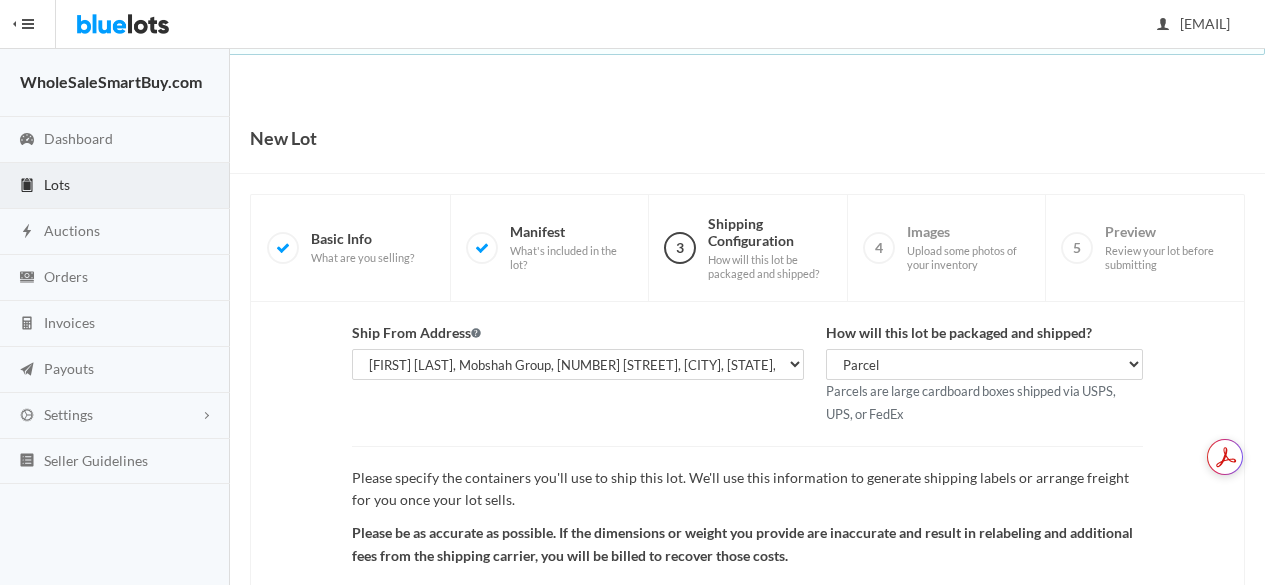 scroll, scrollTop: 0, scrollLeft: 0, axis: both 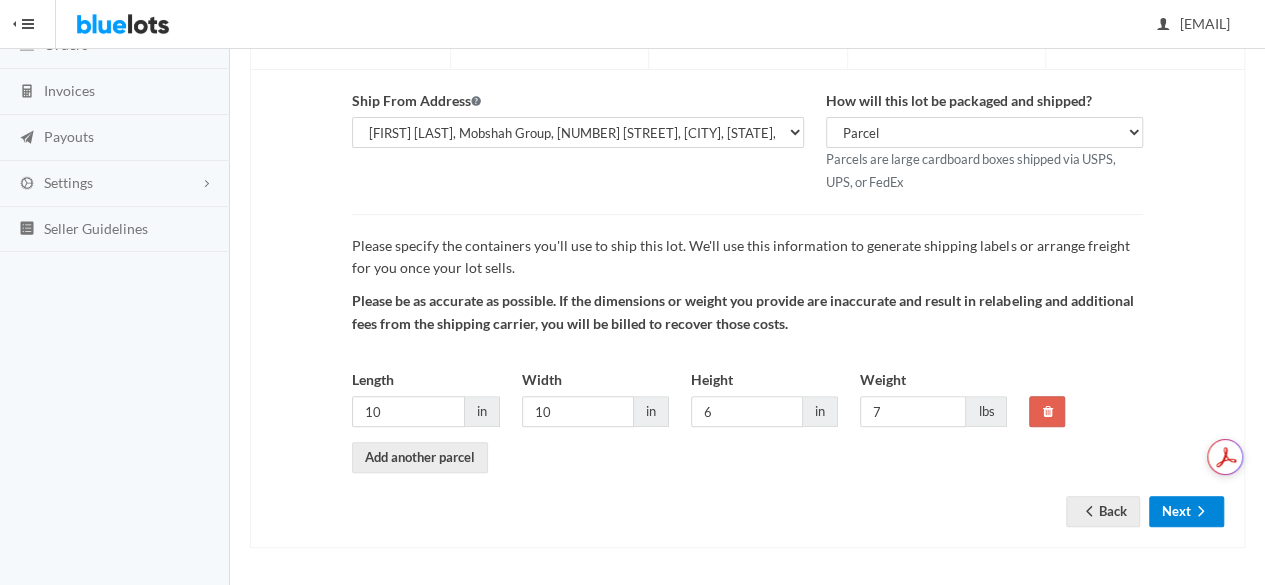 click on "Next" at bounding box center [1186, 511] 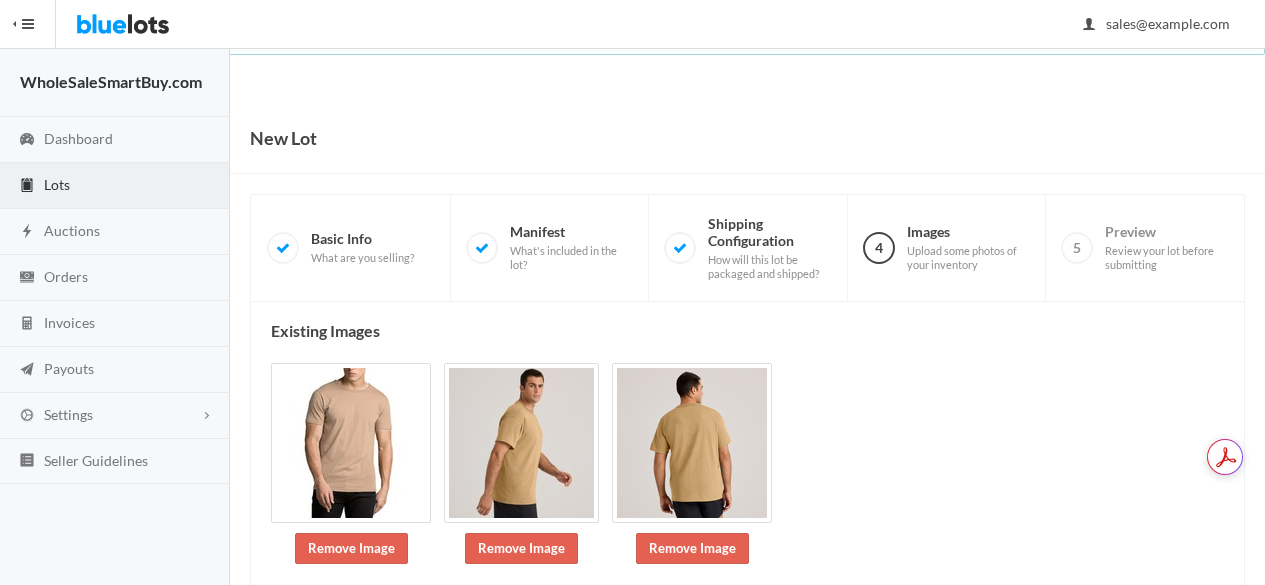 scroll, scrollTop: 0, scrollLeft: 0, axis: both 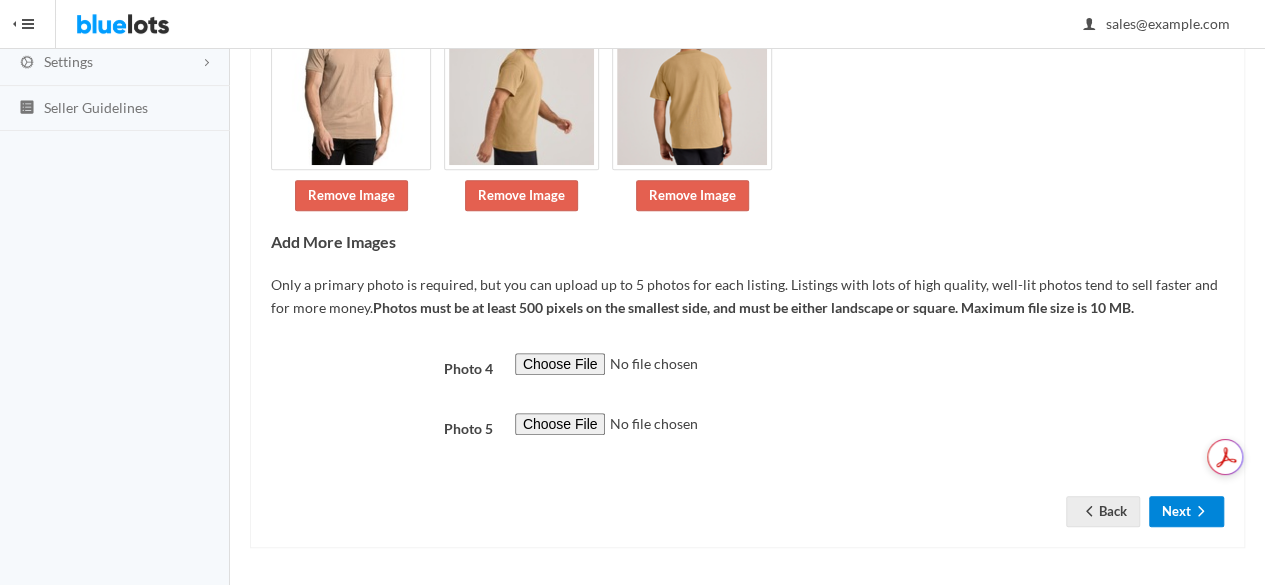 click on "Next" at bounding box center [1186, 511] 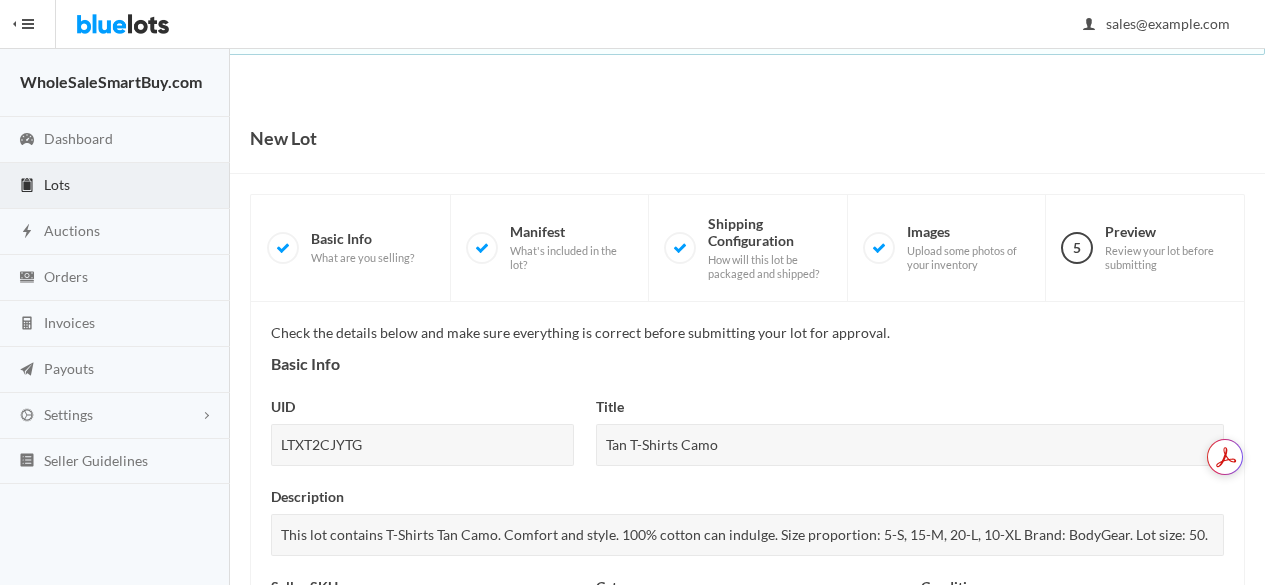 scroll, scrollTop: 0, scrollLeft: 0, axis: both 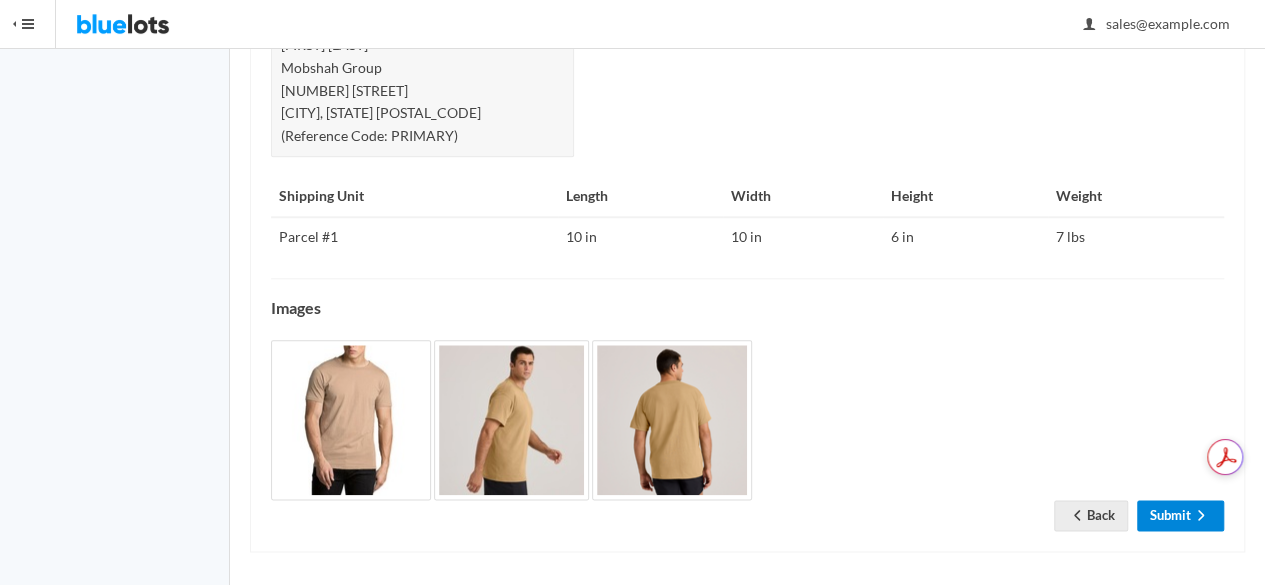 click on "Submit" at bounding box center [1180, 515] 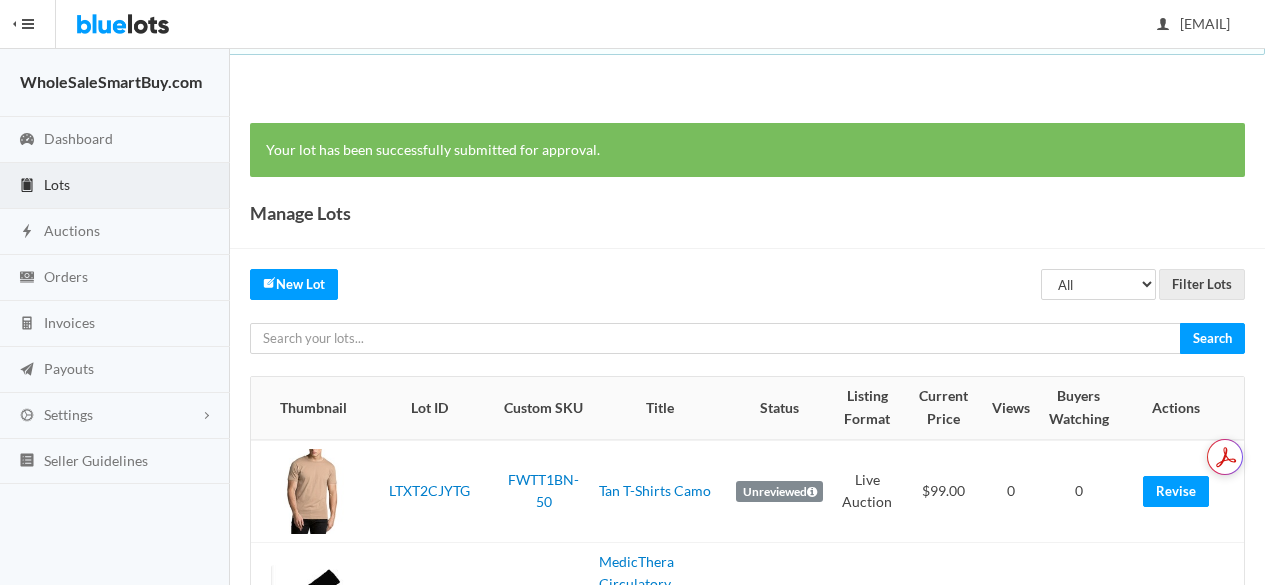 scroll, scrollTop: 0, scrollLeft: 0, axis: both 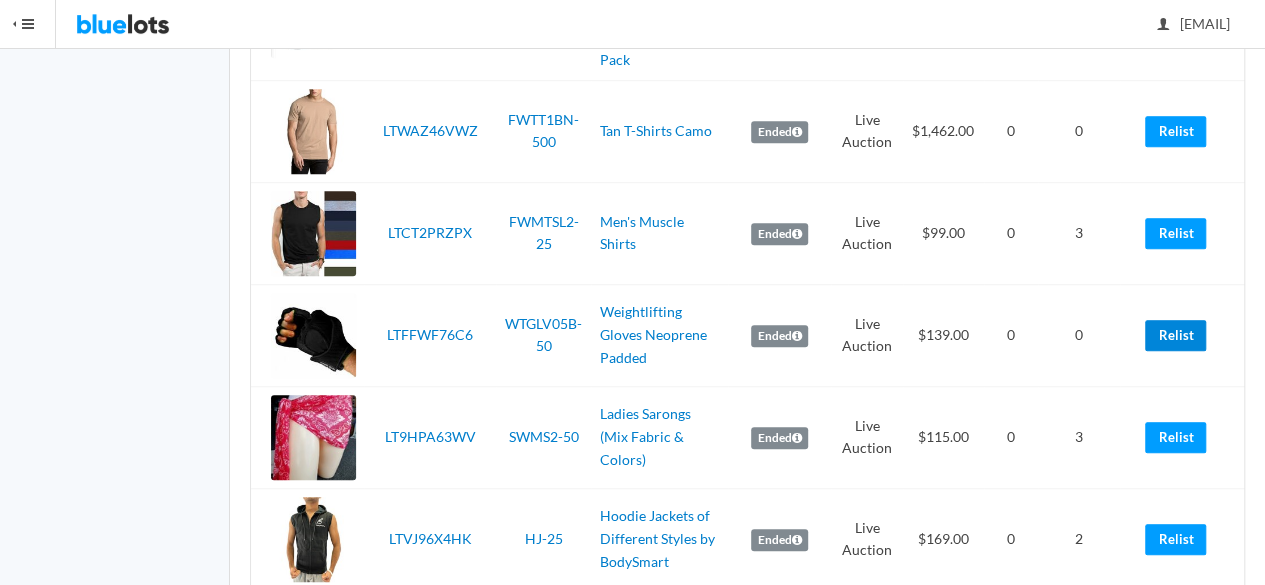 click on "Relist" at bounding box center [1175, 335] 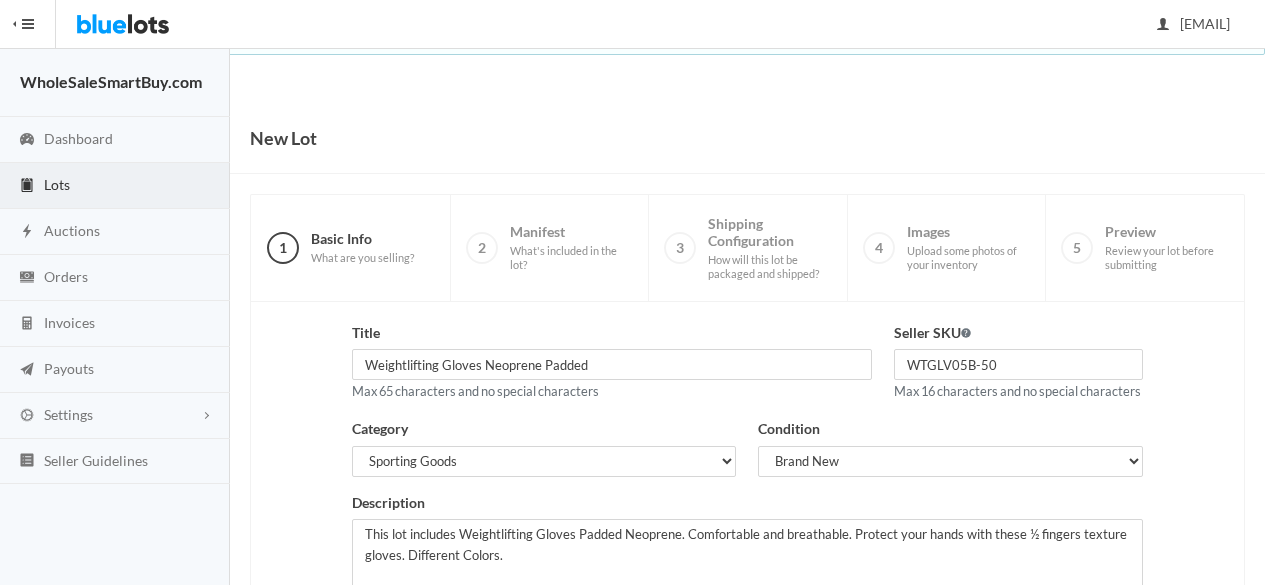 scroll, scrollTop: 0, scrollLeft: 0, axis: both 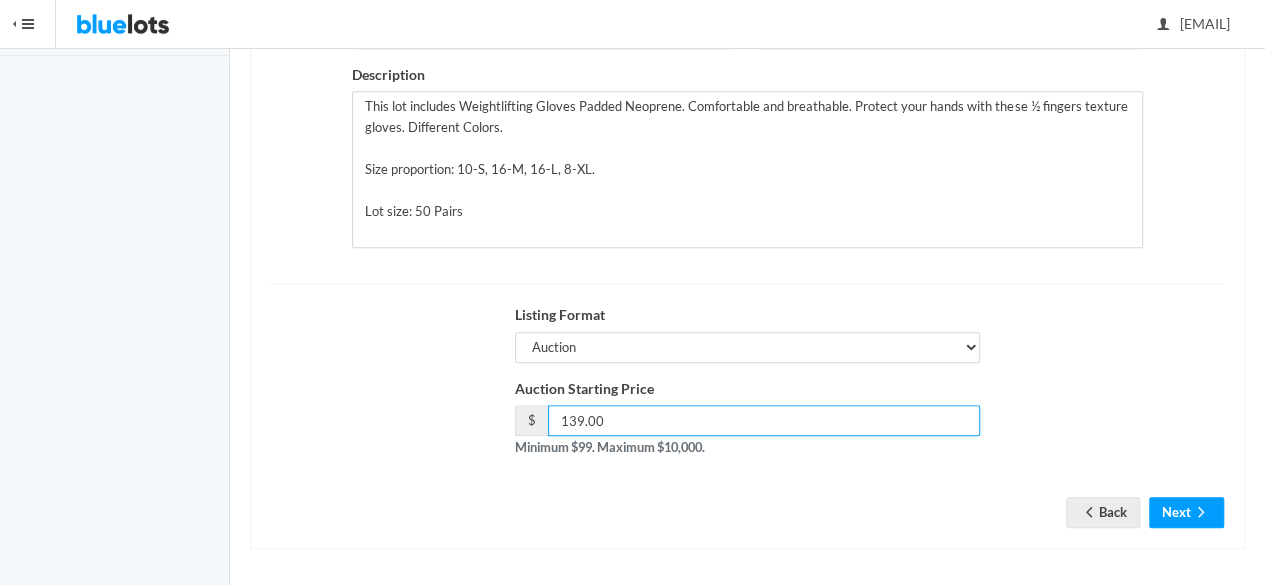 click on "139.00" at bounding box center [764, 420] 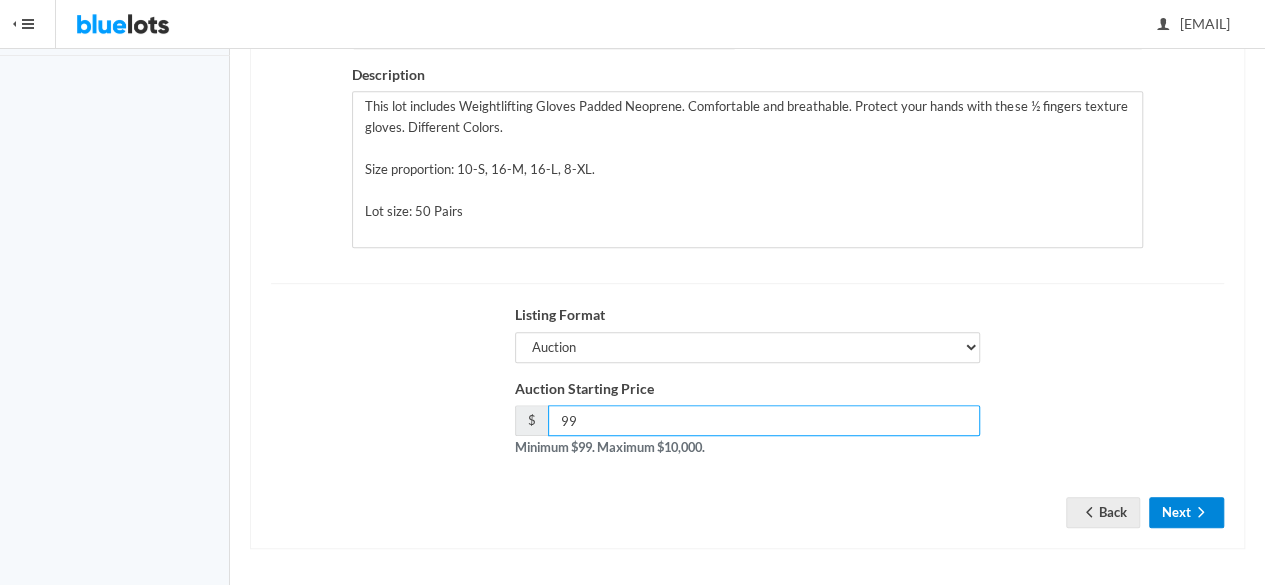 type on "99" 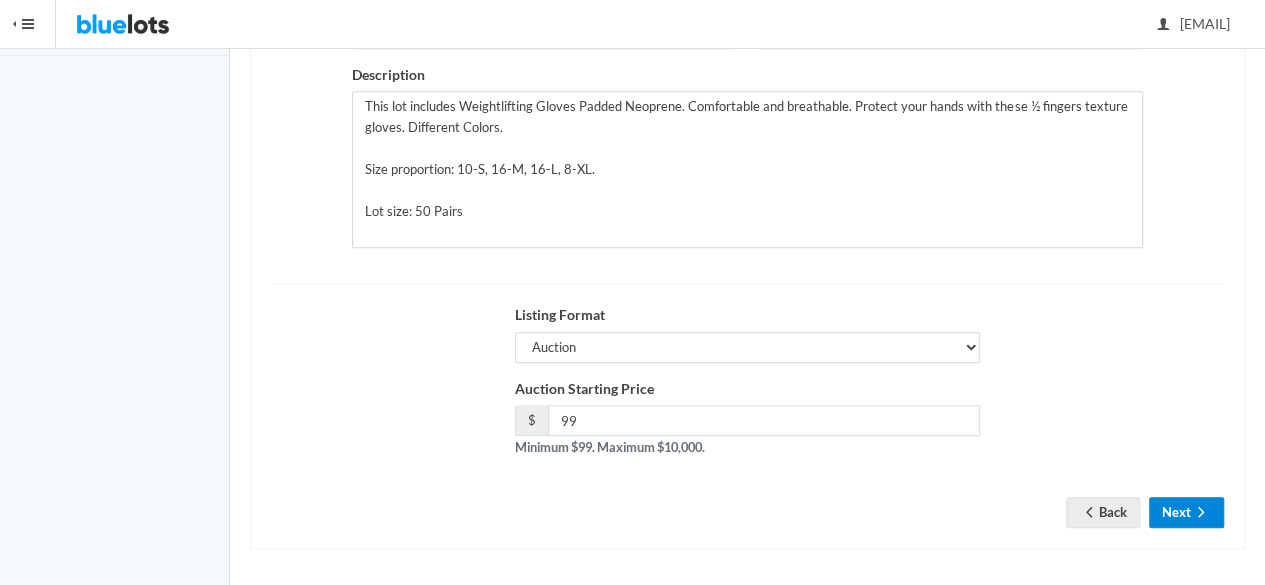 click on "Next" at bounding box center (1186, 512) 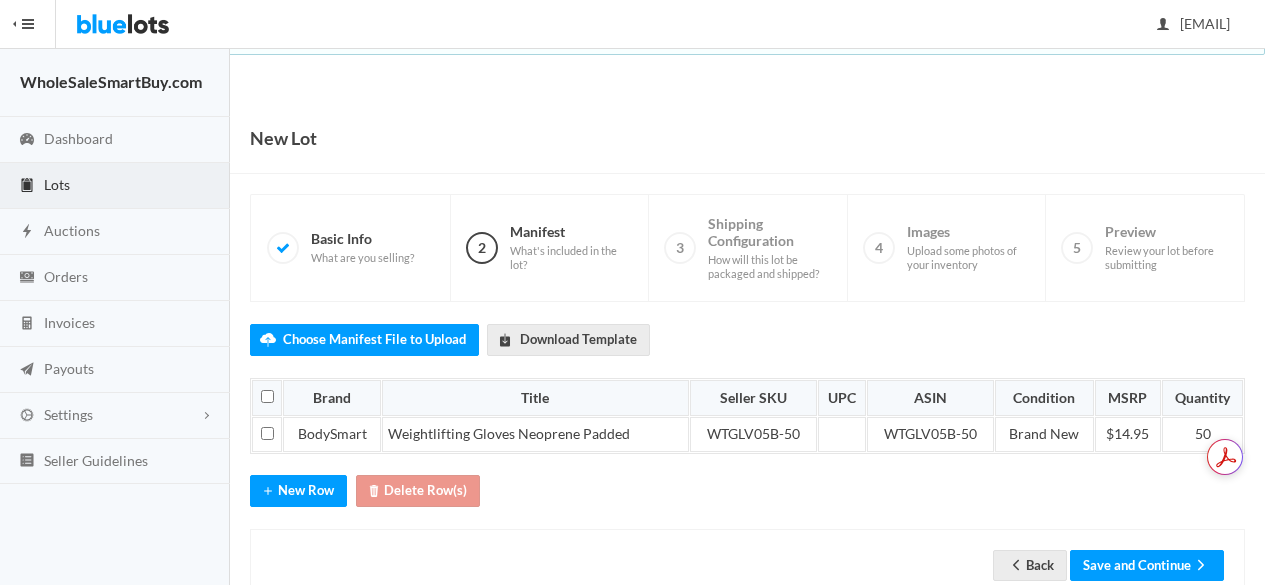 scroll, scrollTop: 0, scrollLeft: 0, axis: both 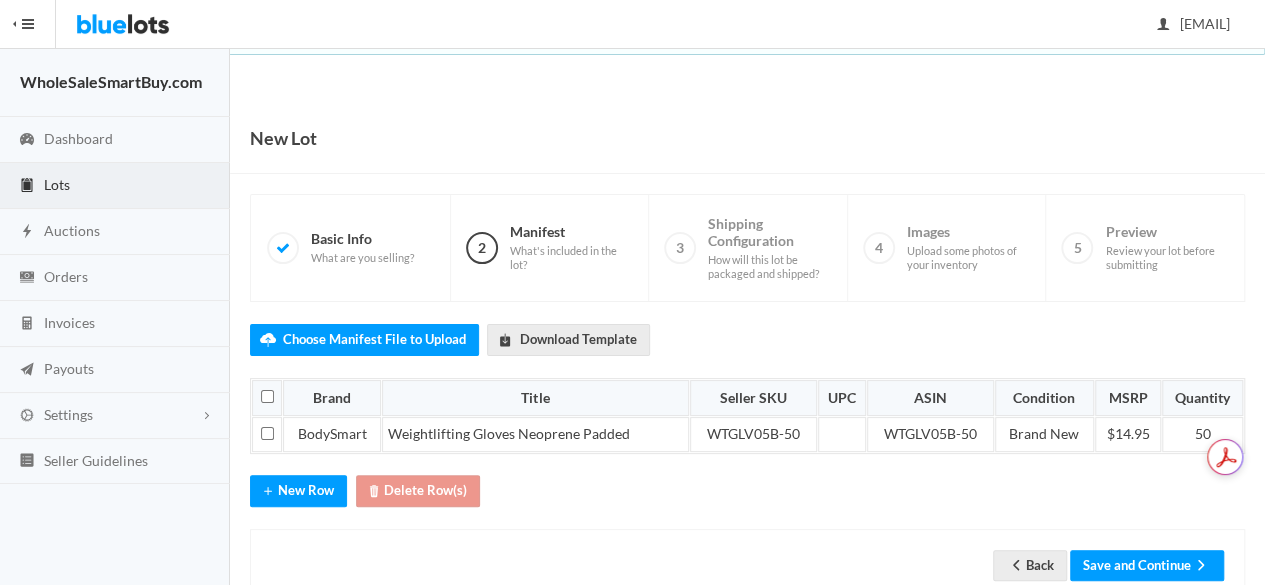 click on "Back
Save and Continue" at bounding box center (747, 565) 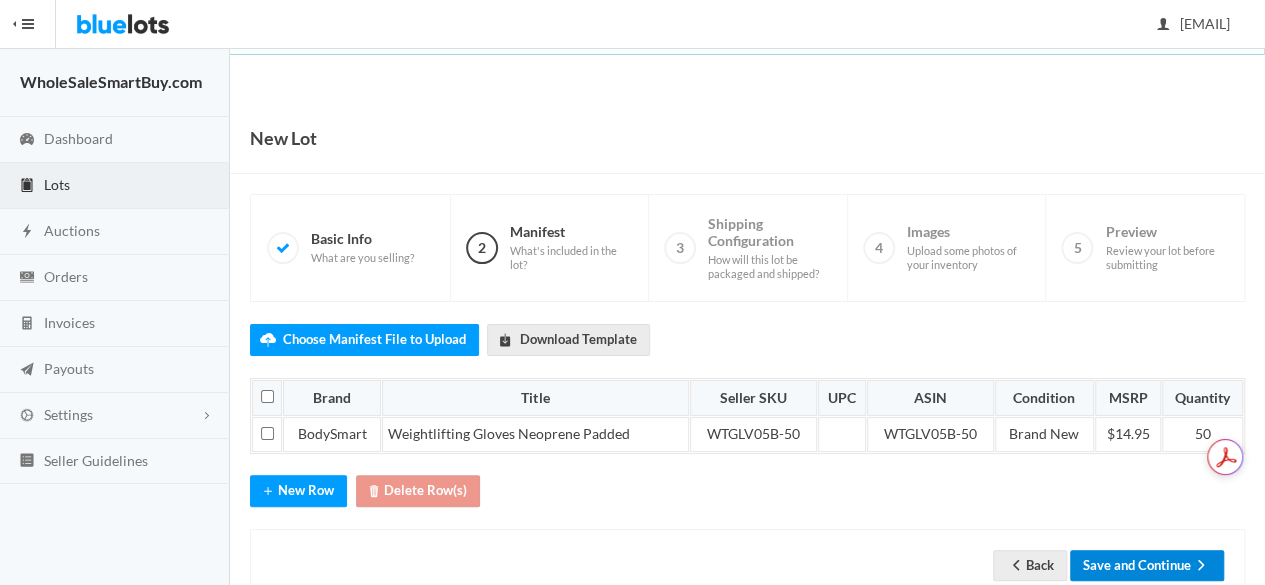 click on "Save and Continue" at bounding box center [1147, 565] 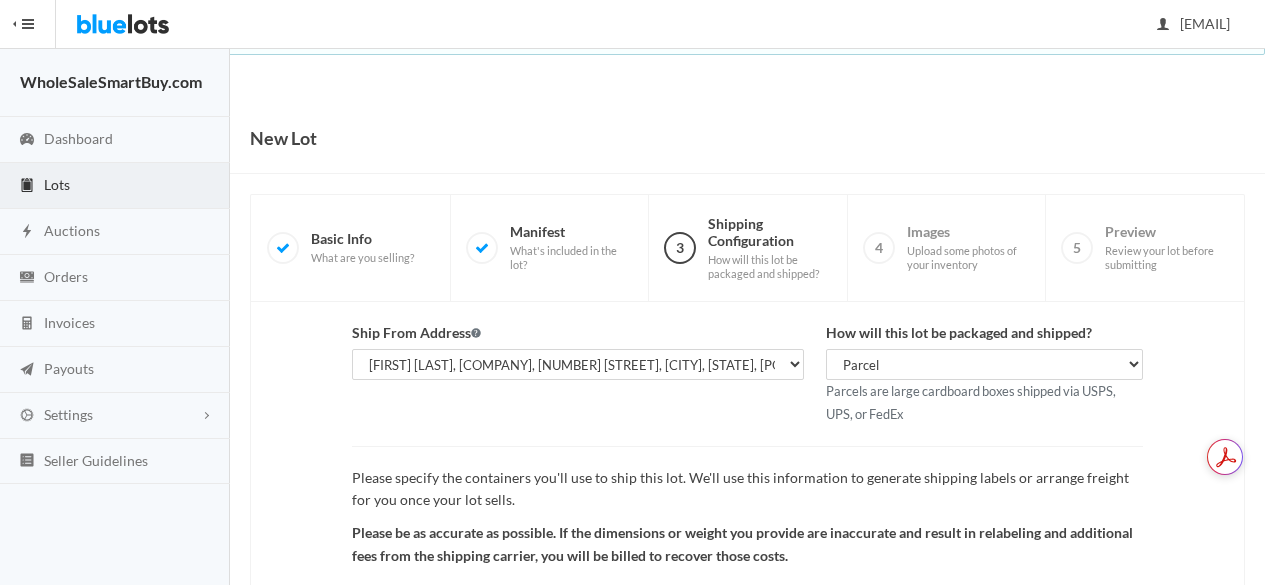 scroll, scrollTop: 0, scrollLeft: 0, axis: both 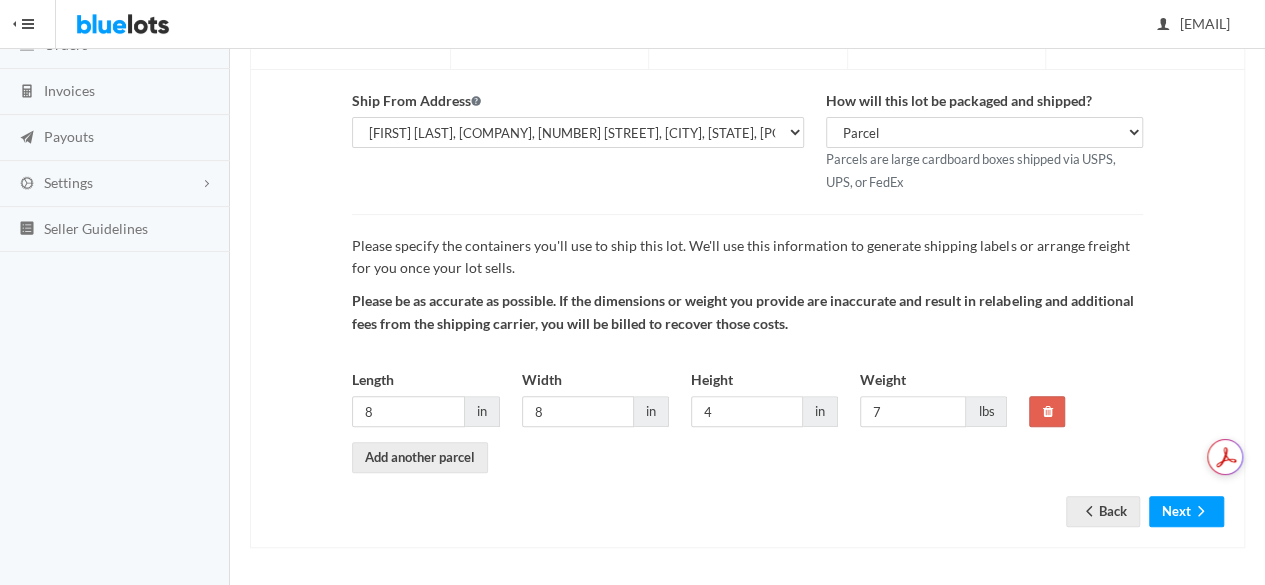 click on "Please specify the containers you'll use to ship this lot. We'll use this information to generate shipping labels or arrange freight for you once your lot sells." at bounding box center [747, 257] 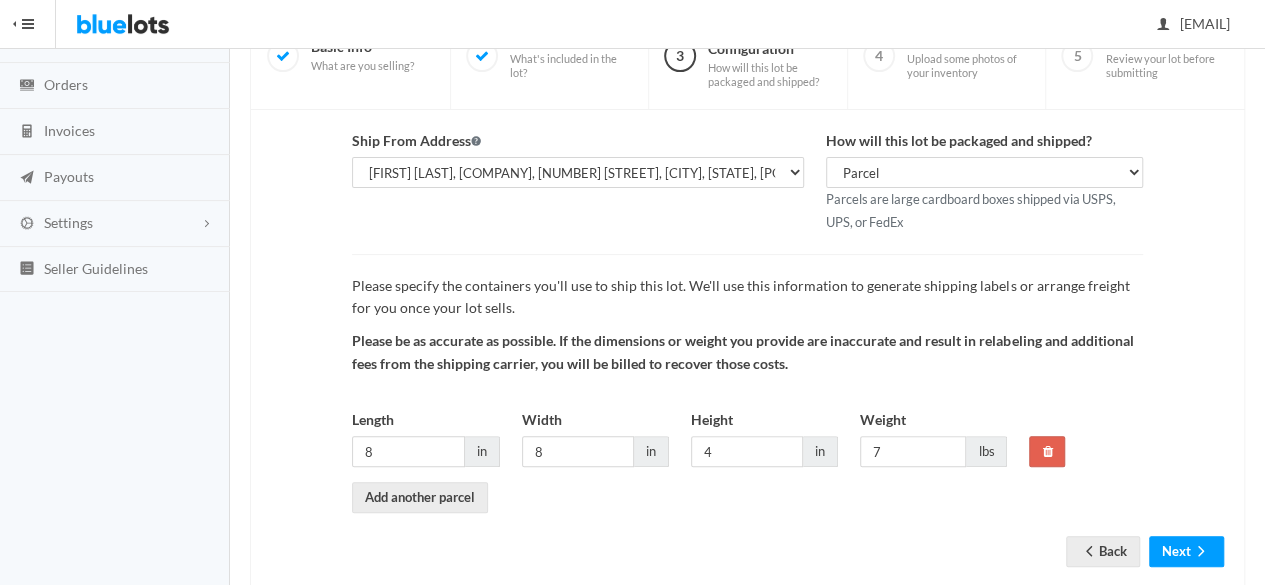 scroll, scrollTop: 152, scrollLeft: 0, axis: vertical 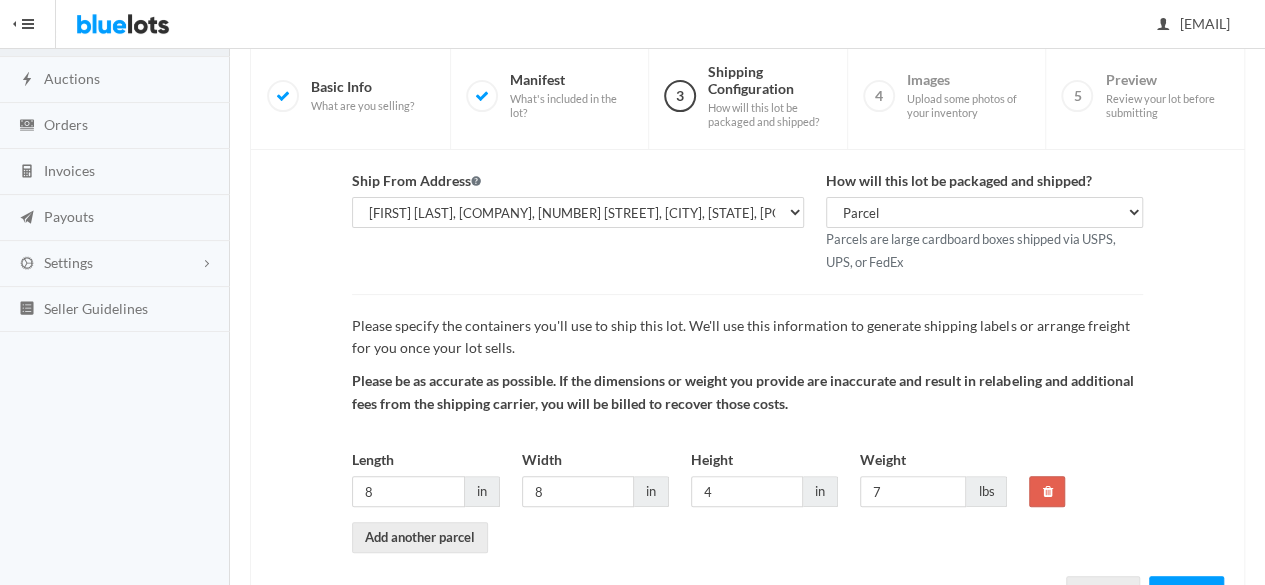 click on "Please be as accurate as possible. If the dimensions or weight you provide are inaccurate and result in relabeling and additional fees from the shipping carrier, you will be billed to recover those costs." at bounding box center [742, 392] 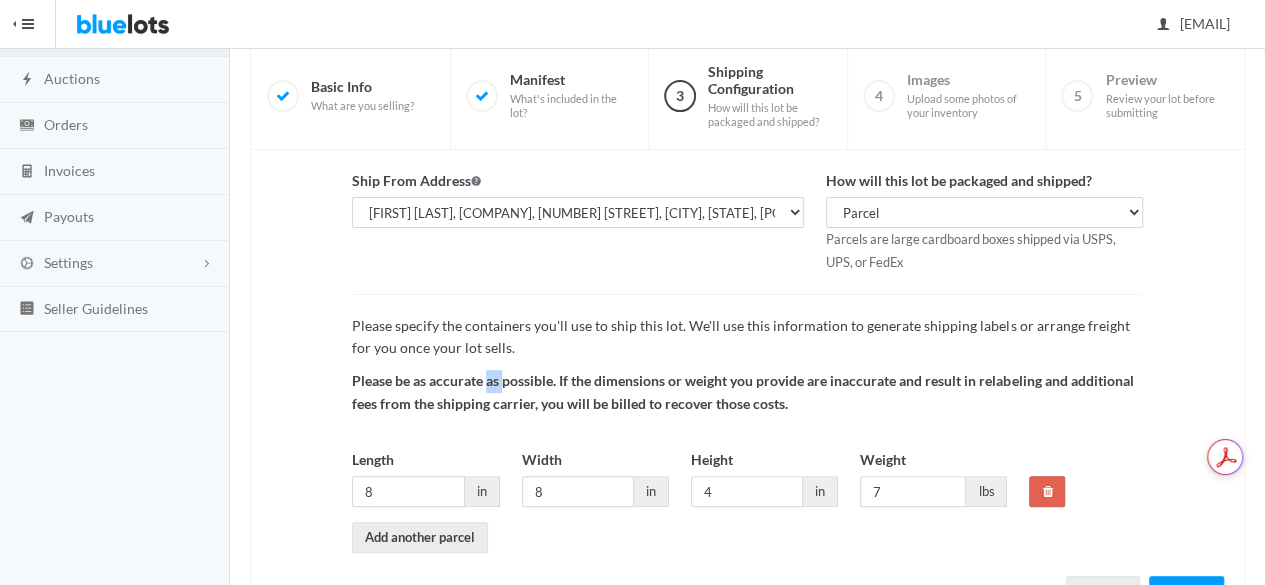 click on "Please be as accurate as possible. If the dimensions or weight you provide are inaccurate and result in relabeling and additional fees from the shipping carrier, you will be billed to recover those costs." at bounding box center (742, 392) 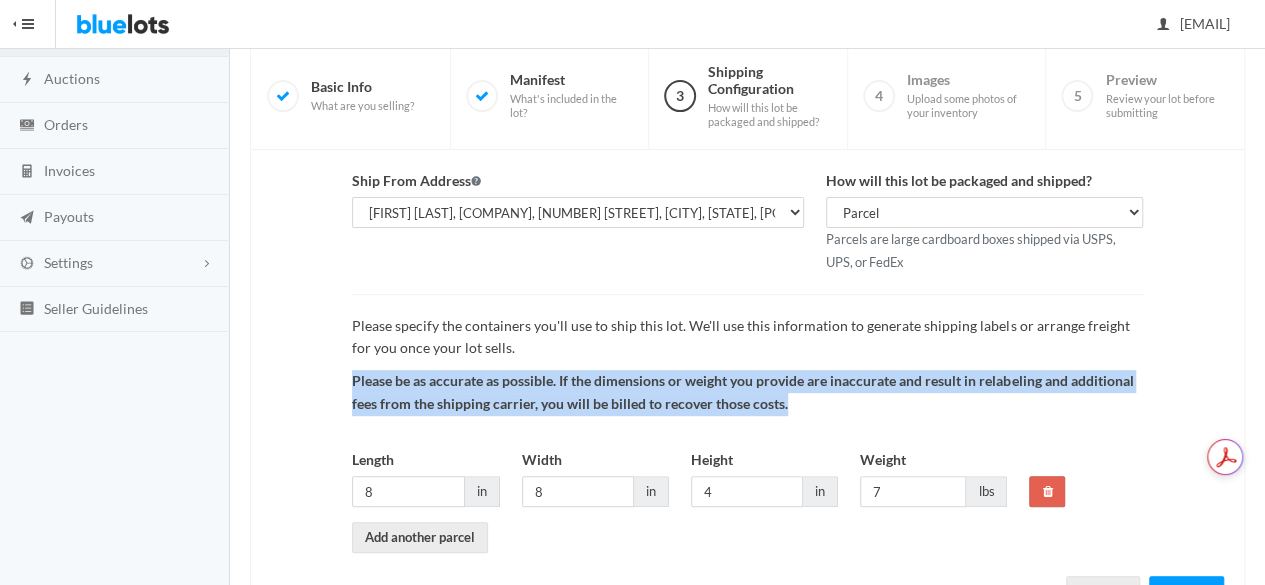 click on "Please be as accurate as possible. If the dimensions or weight you provide are inaccurate and result in relabeling and additional fees from the shipping carrier, you will be billed to recover those costs." at bounding box center (742, 392) 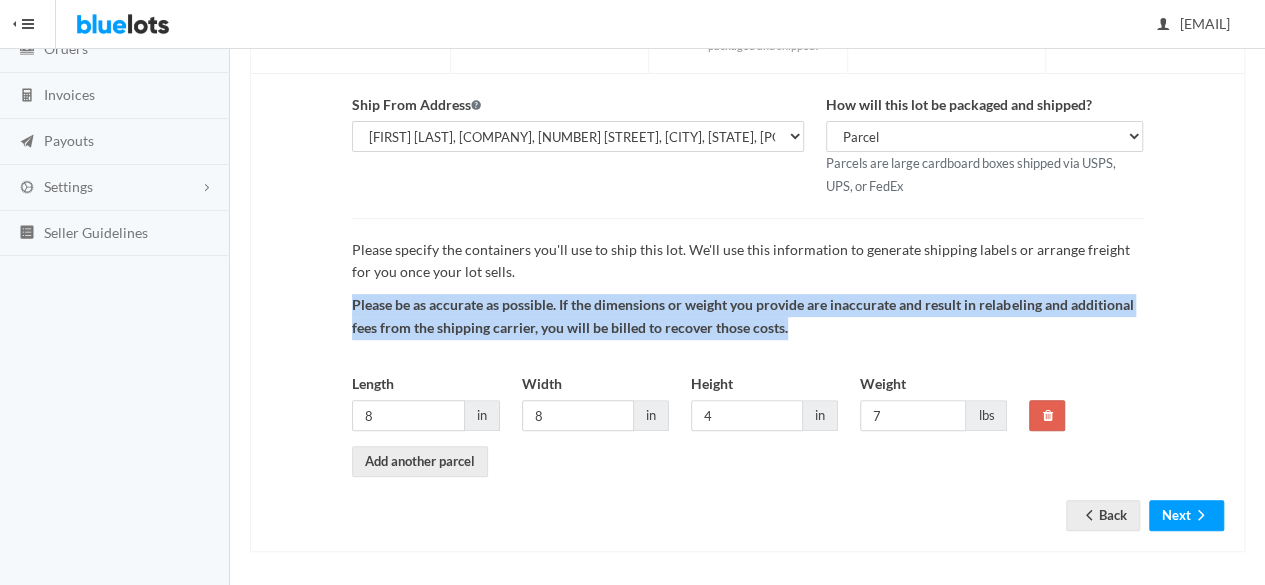 scroll, scrollTop: 232, scrollLeft: 0, axis: vertical 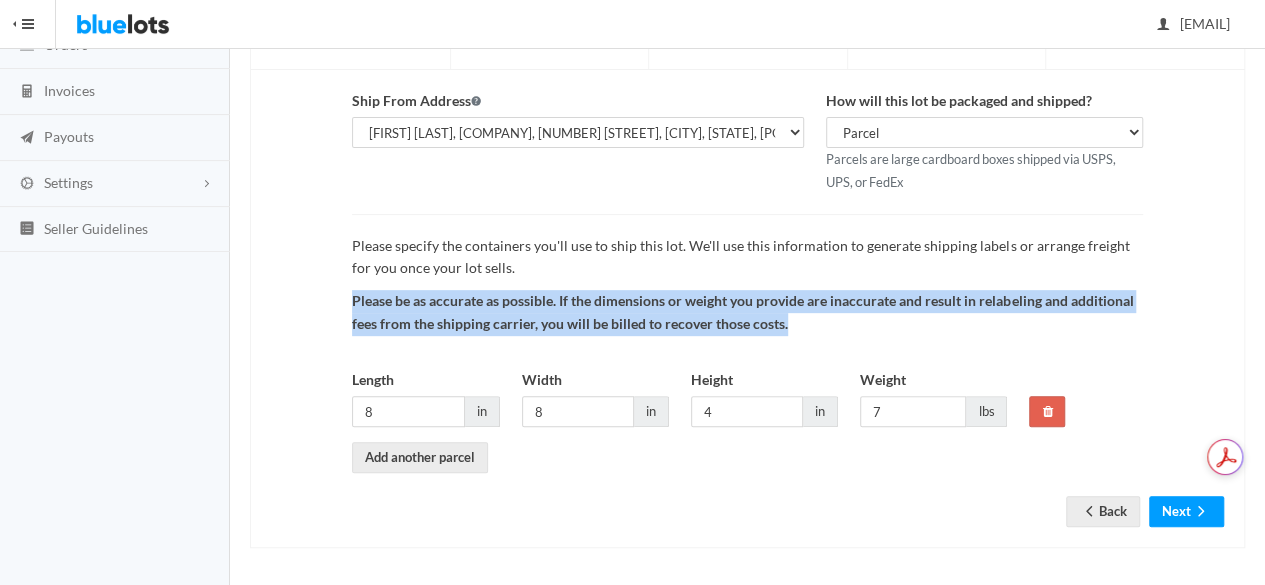 click on "Please specify the containers you'll use to ship this lot. We'll use this information to generate shipping labels or arrange freight for you once your lot sells.
Please be as accurate as possible. If the dimensions or weight you provide are inaccurate and result in relabeling and additional fees from the shipping carrier, you will be billed to recover those costs.
Length
8
in
Width
8
in
Height
4
in
Weight
7
lbs" at bounding box center (747, 344) 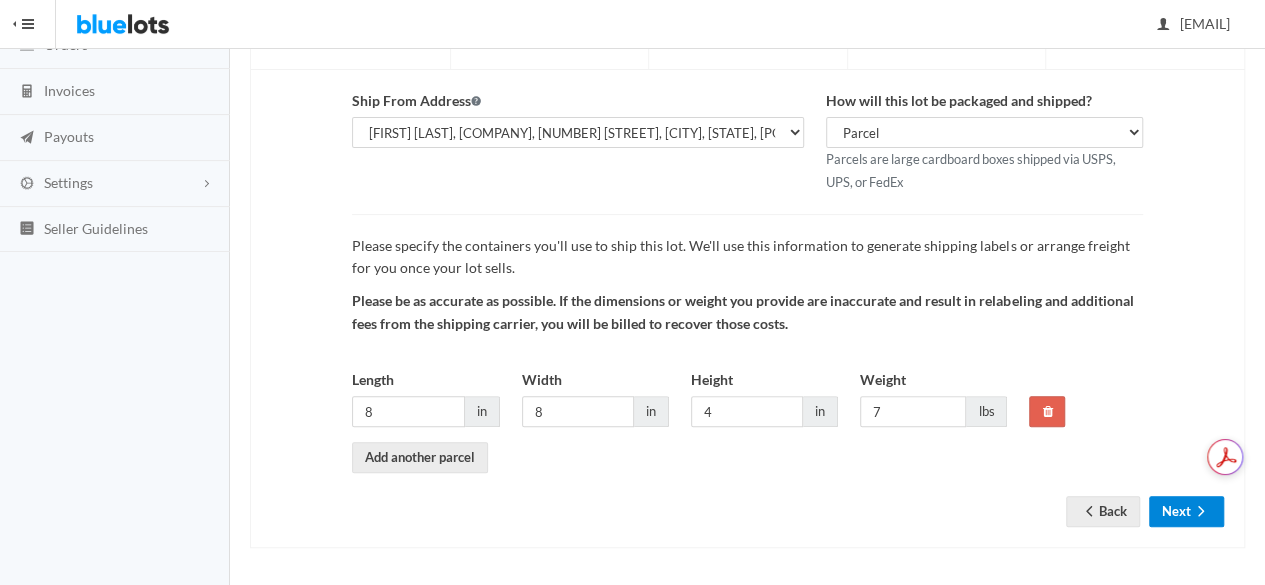 click on "Next" at bounding box center [1186, 511] 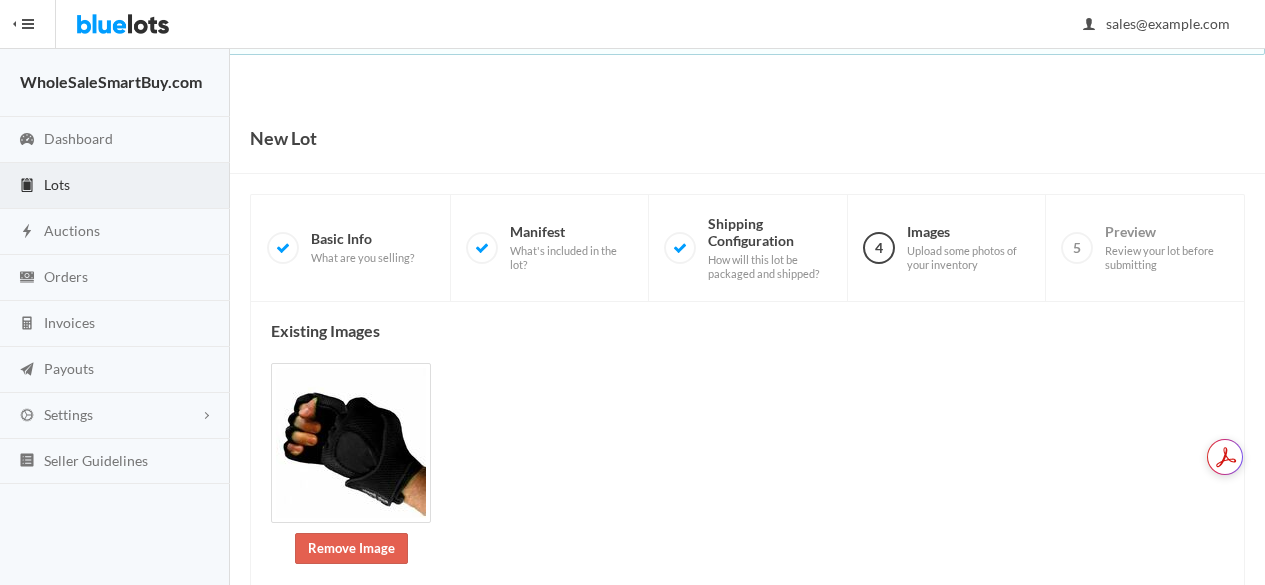 scroll, scrollTop: 0, scrollLeft: 0, axis: both 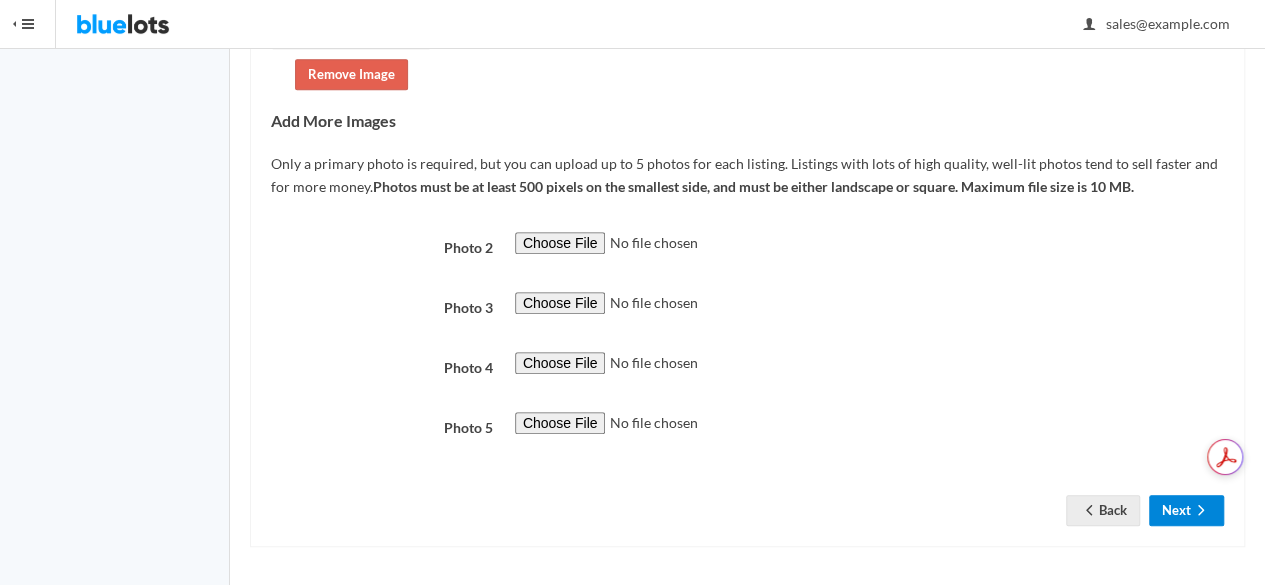 click on "Next" at bounding box center [1186, 510] 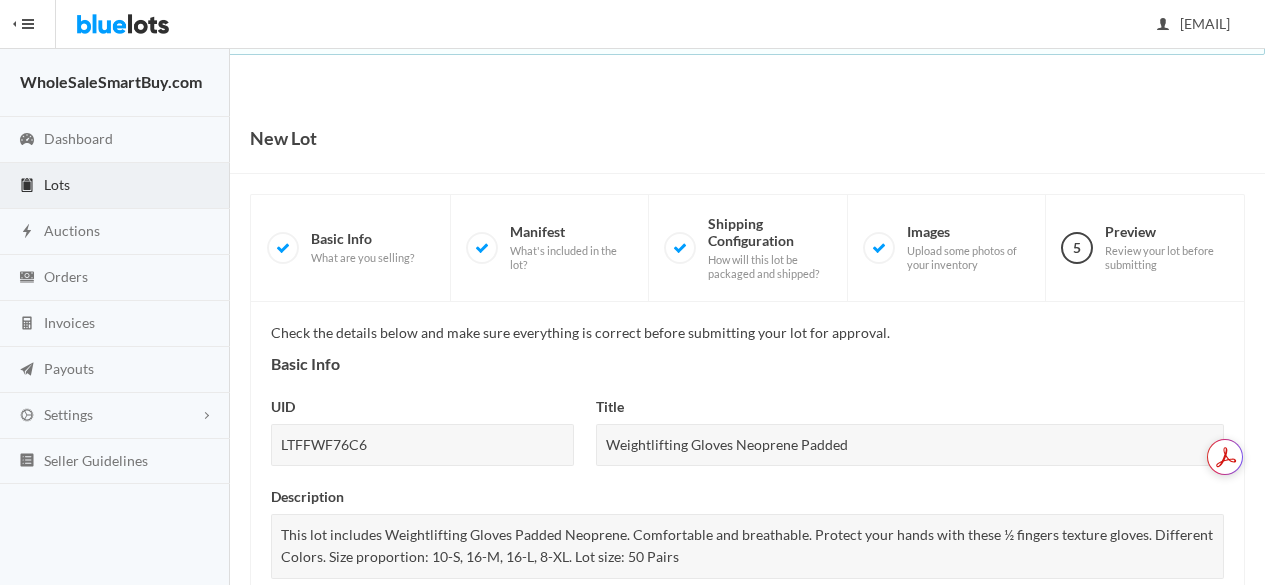 scroll, scrollTop: 0, scrollLeft: 0, axis: both 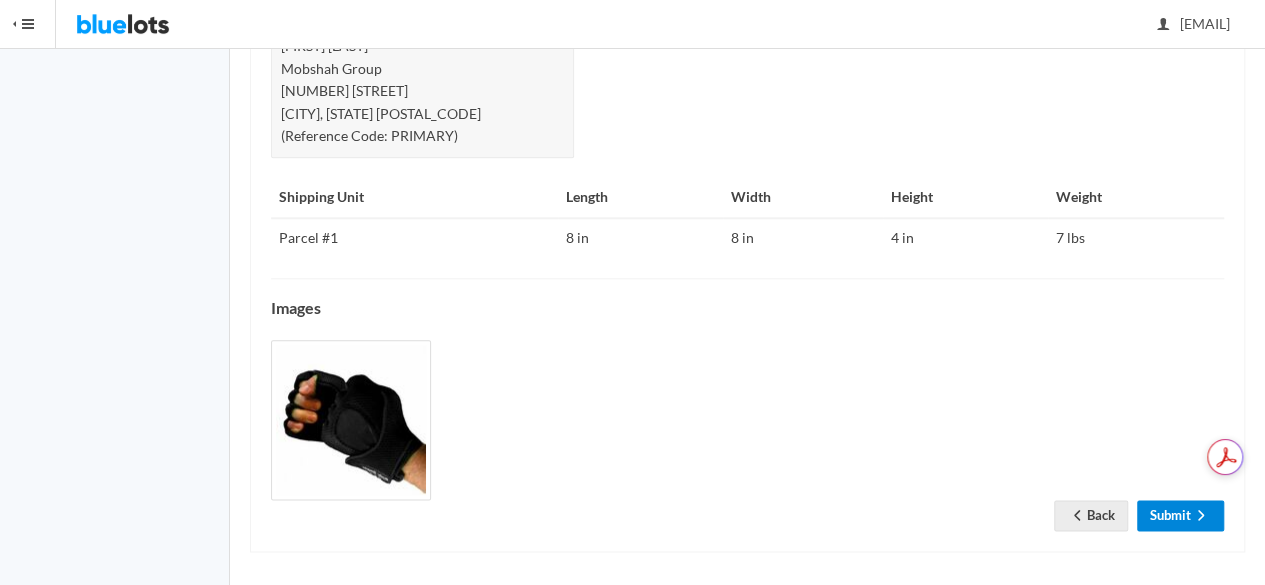click on "Submit" at bounding box center [1180, 515] 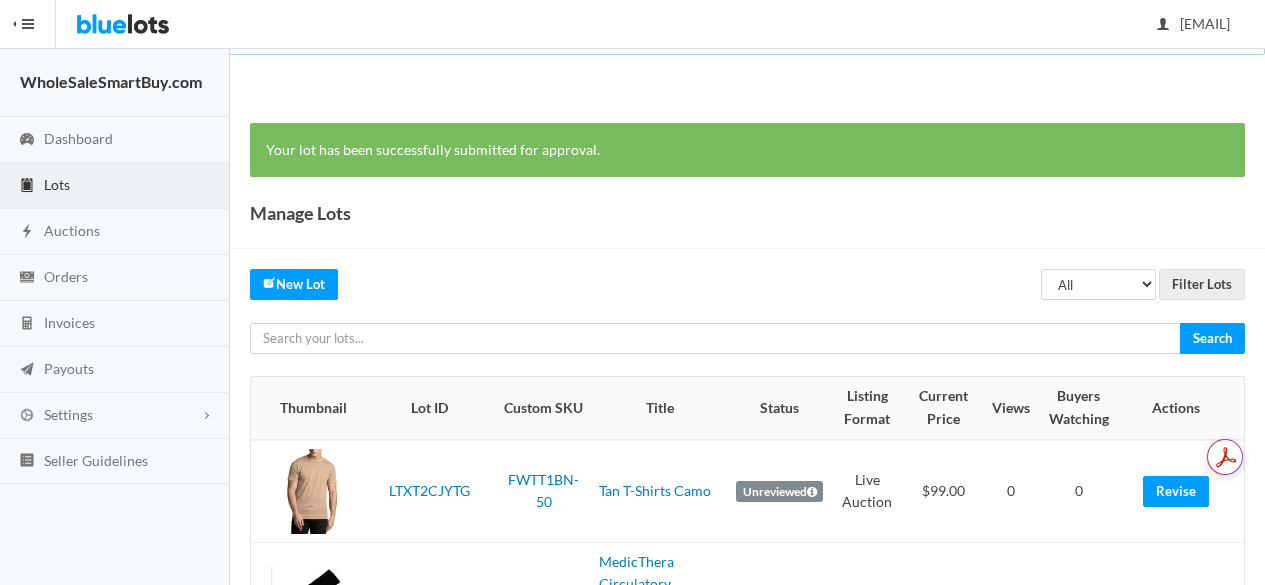 scroll, scrollTop: 0, scrollLeft: 0, axis: both 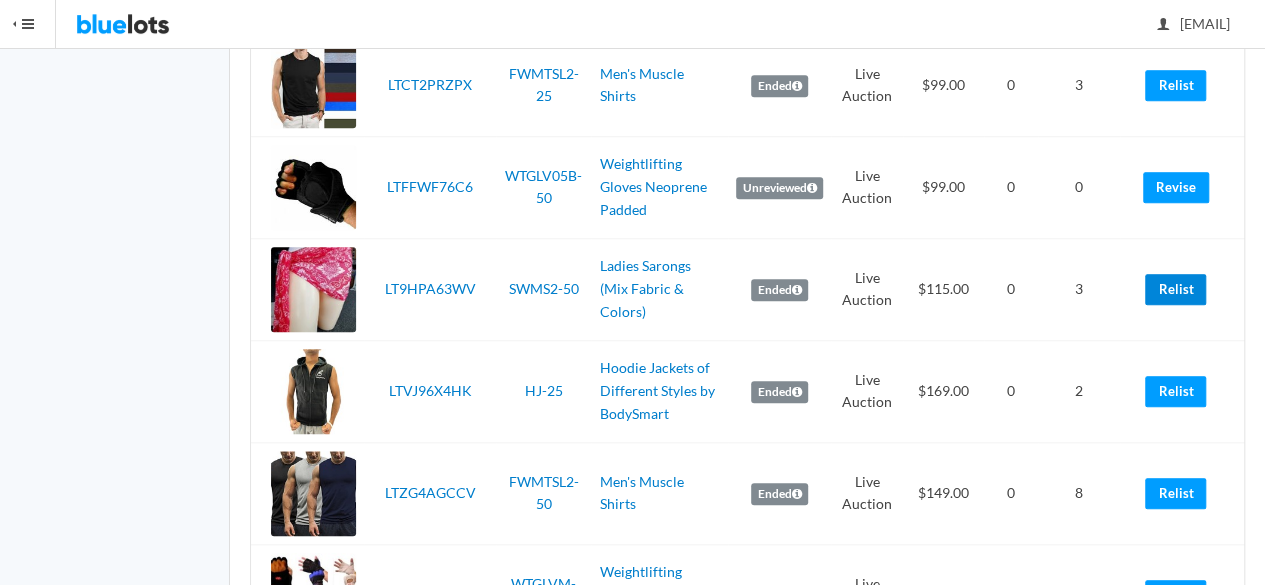click on "Relist" at bounding box center [1175, 289] 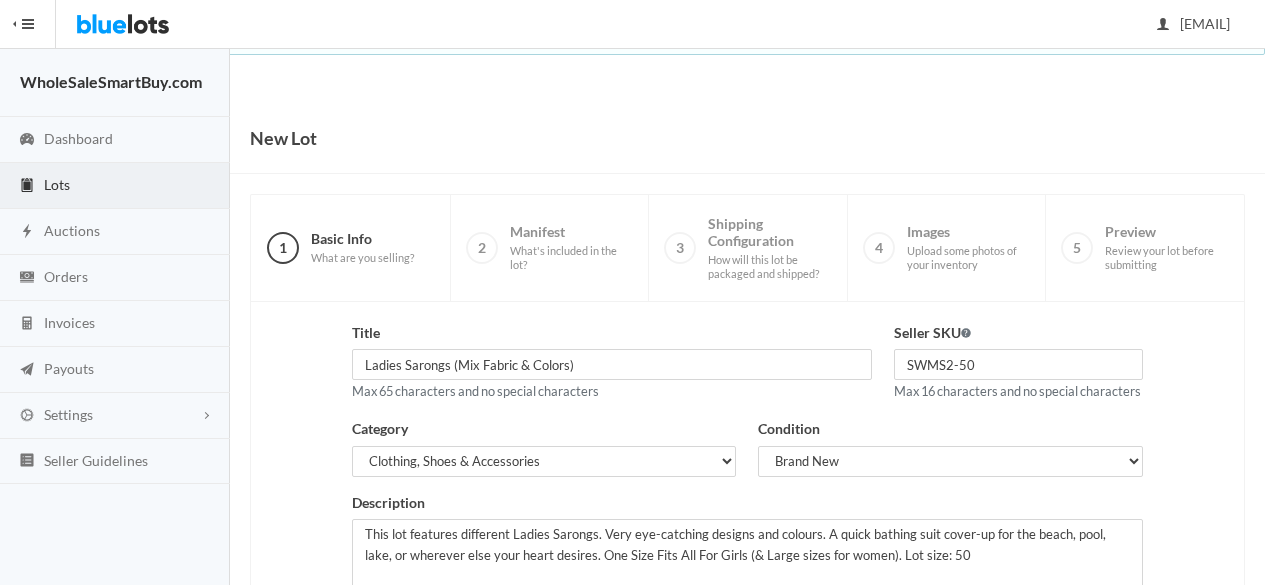 scroll, scrollTop: 0, scrollLeft: 0, axis: both 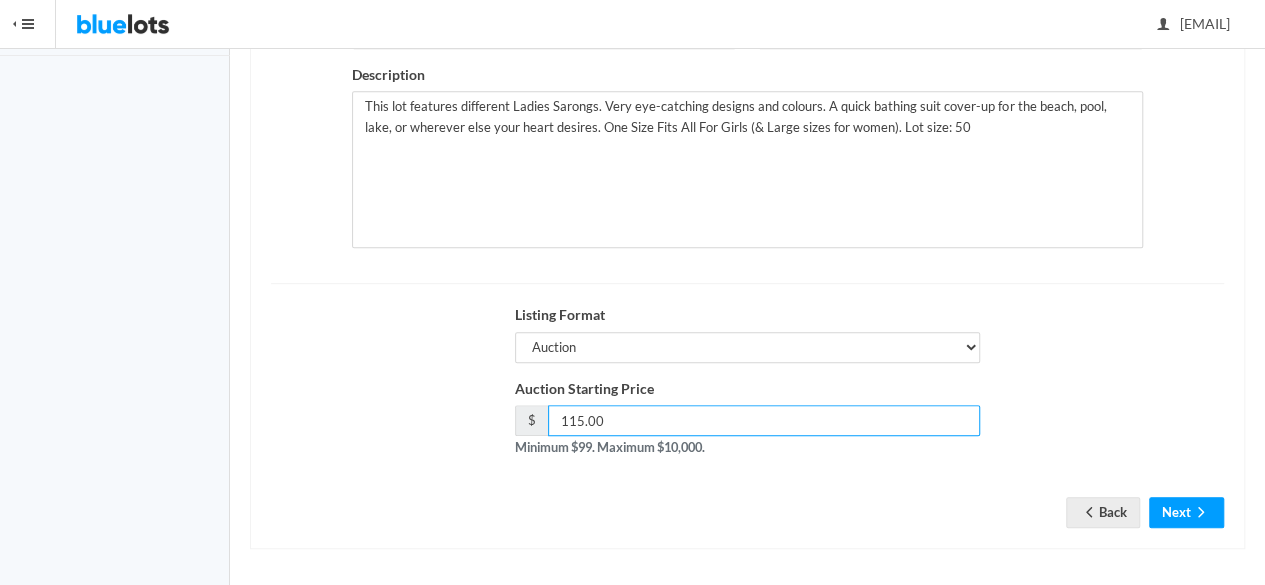 click on "115.00" at bounding box center (764, 420) 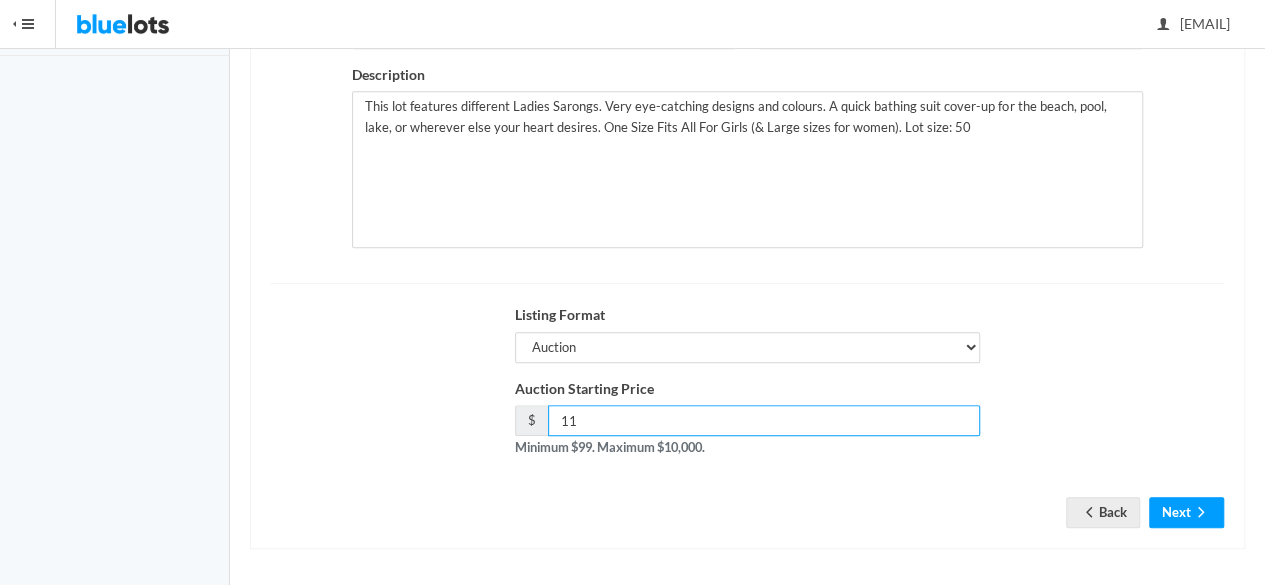 type on "1" 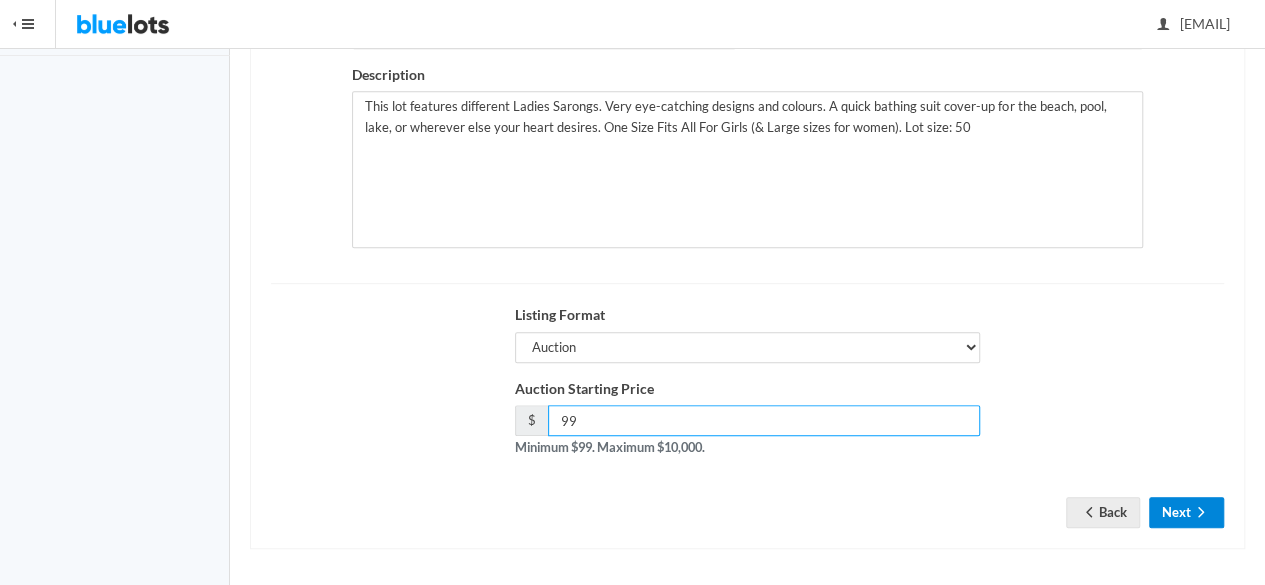 type on "99" 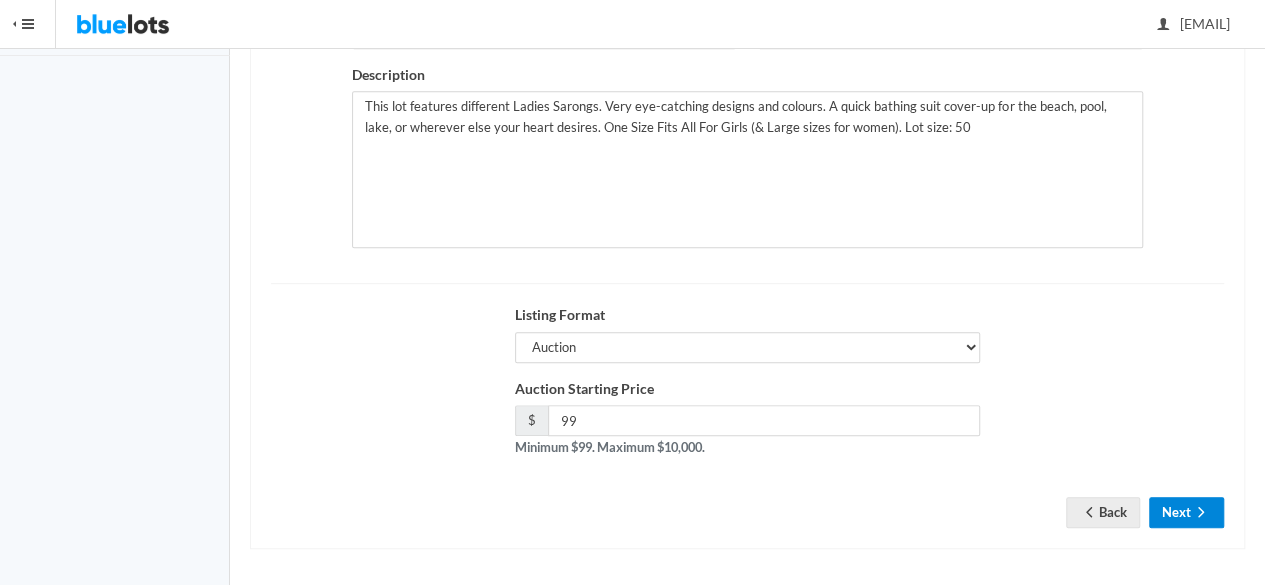 click on "Next" at bounding box center (1186, 512) 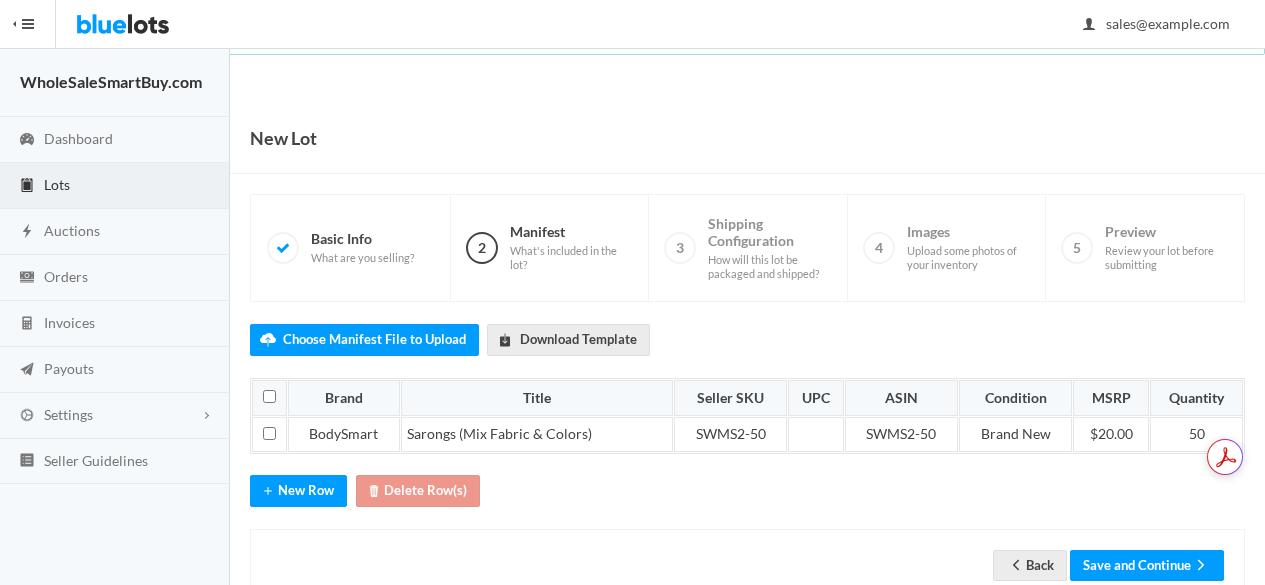 scroll, scrollTop: 0, scrollLeft: 0, axis: both 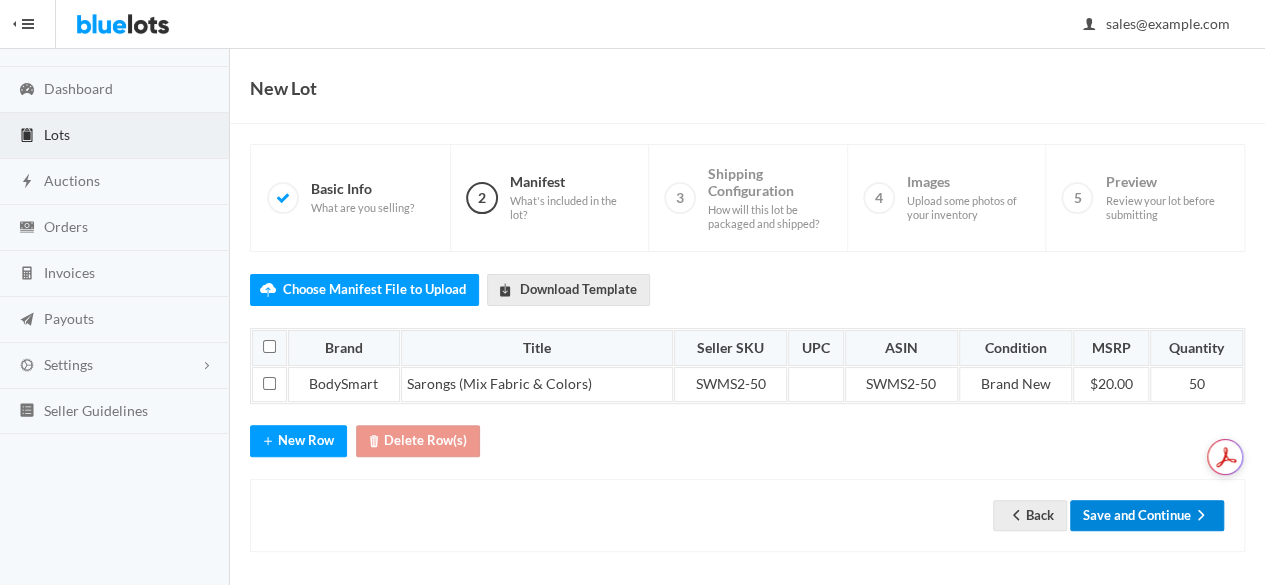 click on "Save and Continue" at bounding box center [1147, 515] 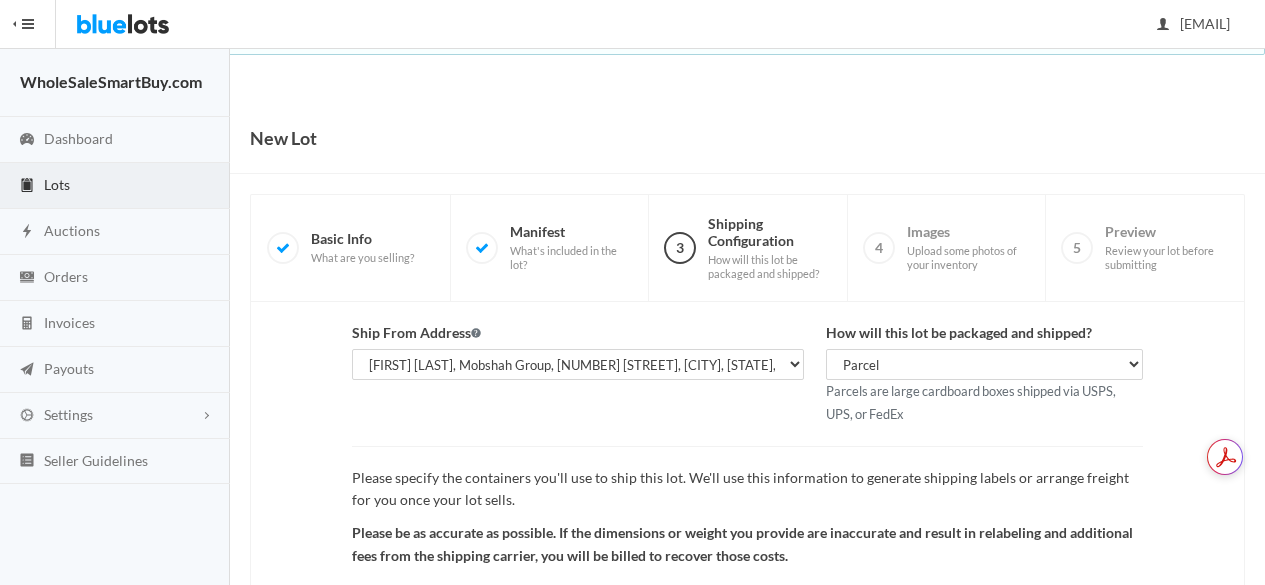 scroll, scrollTop: 0, scrollLeft: 0, axis: both 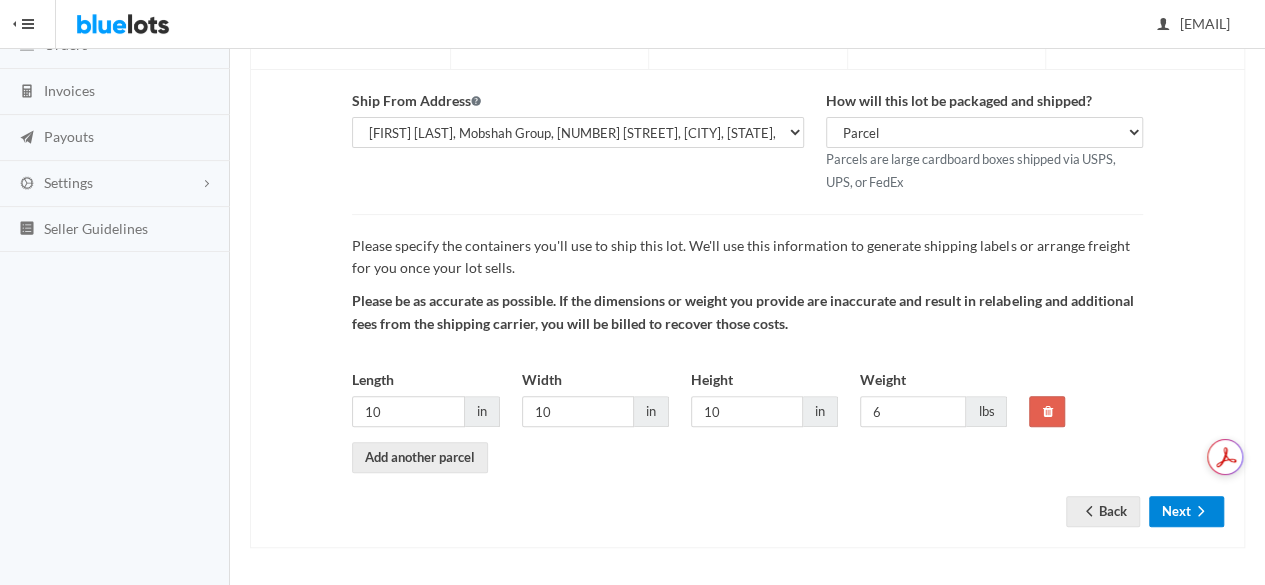 click on "Next" at bounding box center (1186, 511) 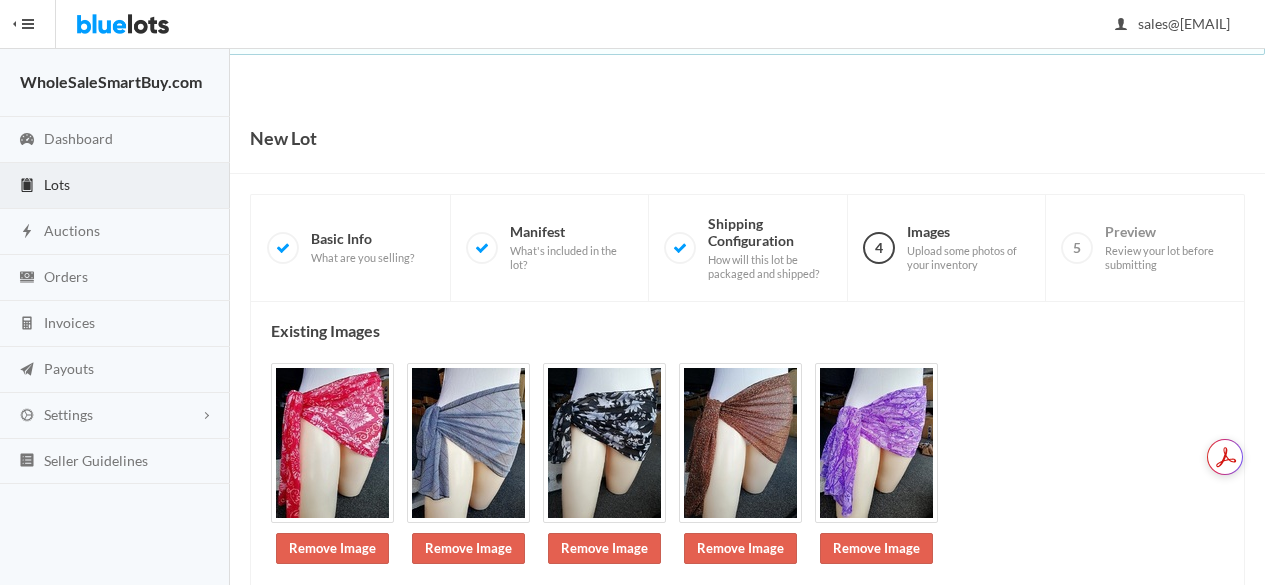 scroll, scrollTop: 0, scrollLeft: 0, axis: both 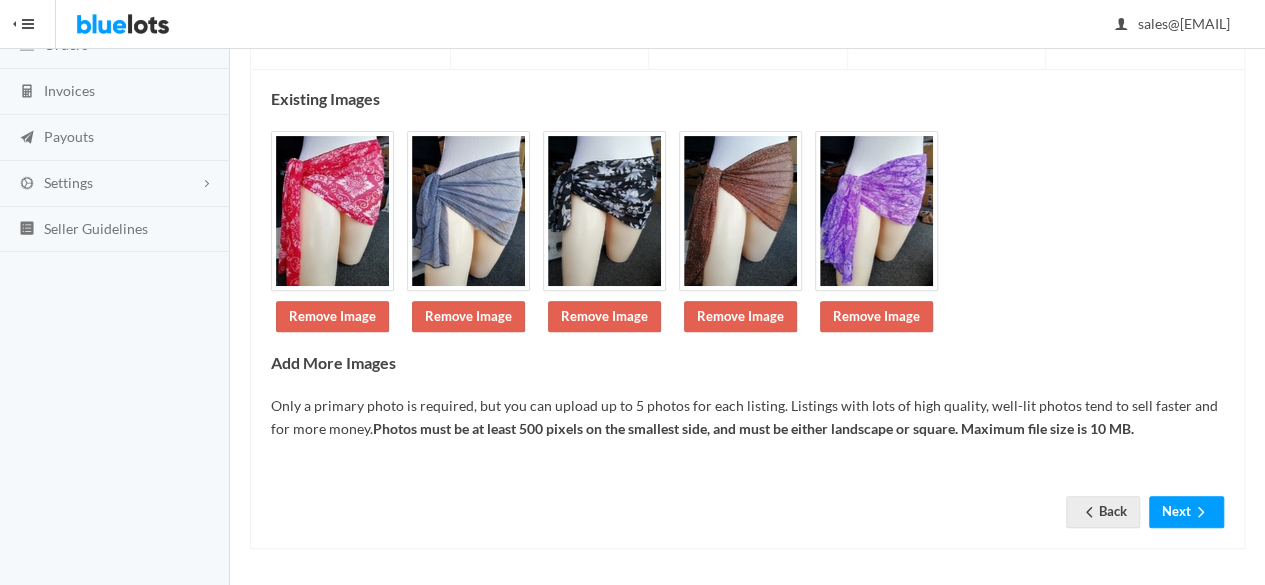 drag, startPoint x: 1279, startPoint y: 166, endPoint x: 1279, endPoint y: 385, distance: 219 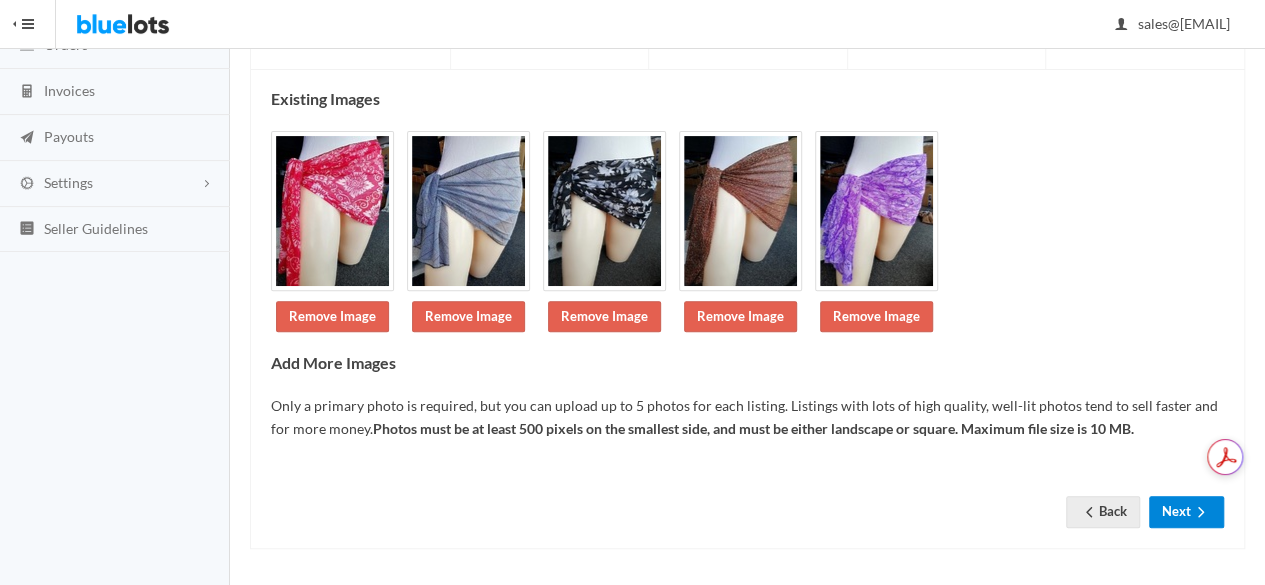 click on "Next" at bounding box center [1186, 511] 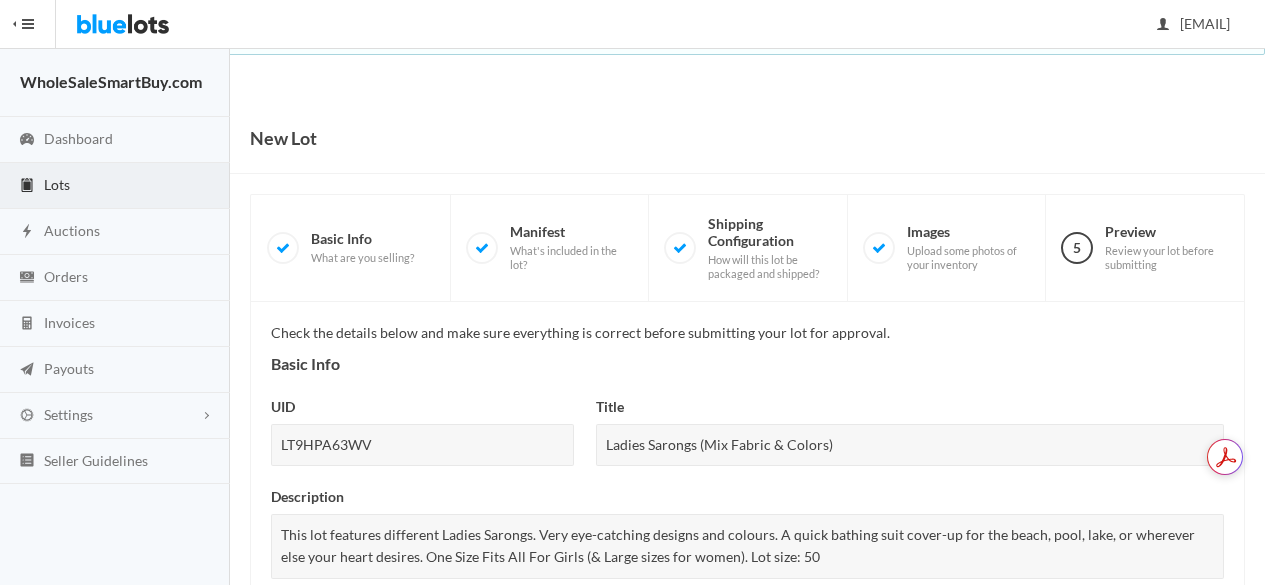 scroll, scrollTop: 0, scrollLeft: 0, axis: both 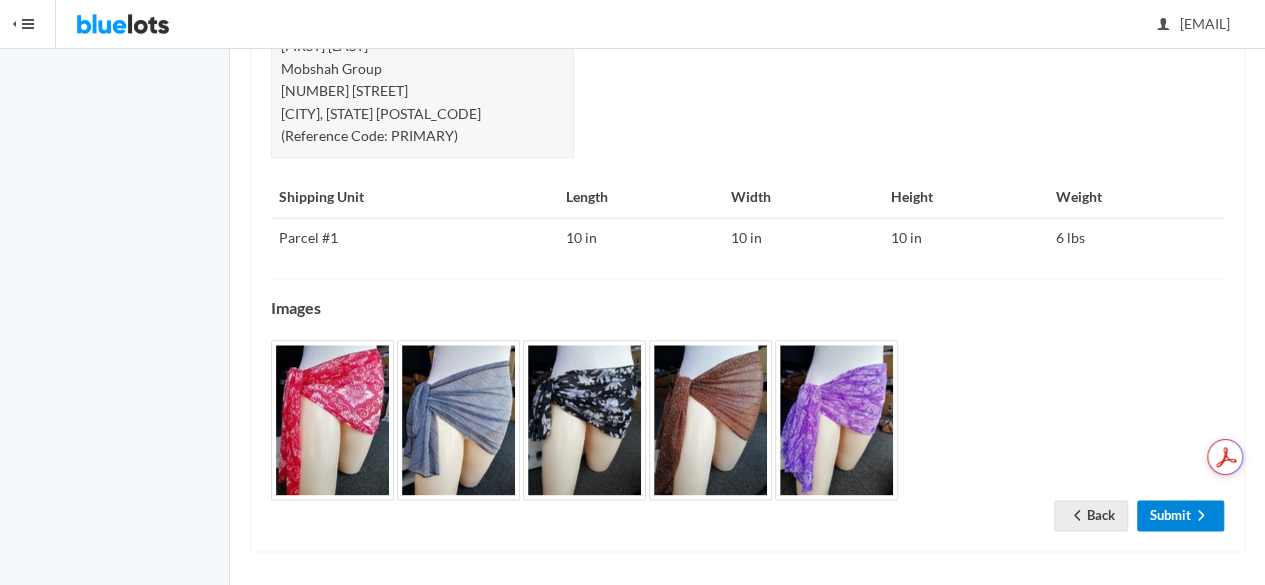 click on "Submit" at bounding box center [1180, 515] 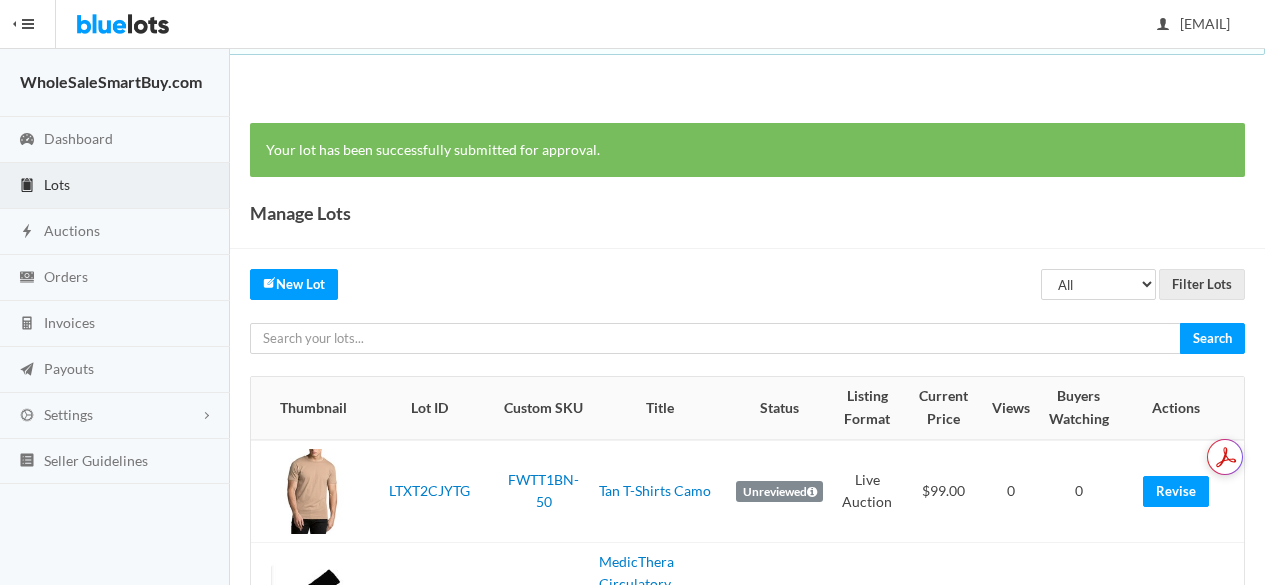 scroll, scrollTop: 0, scrollLeft: 0, axis: both 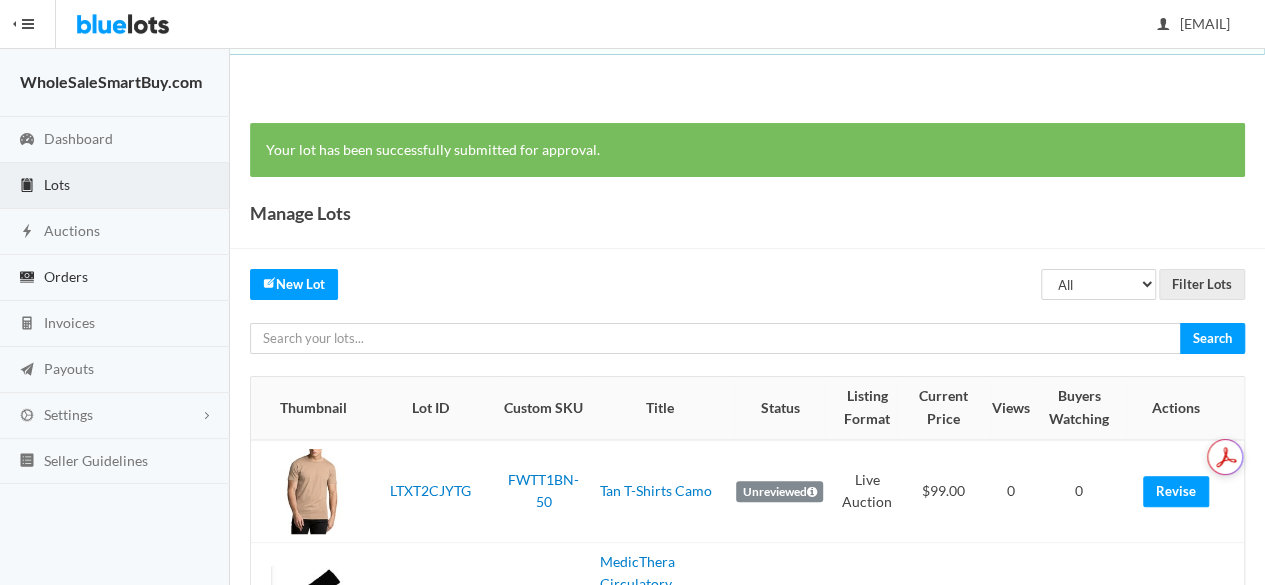 click on "Orders" at bounding box center (115, 278) 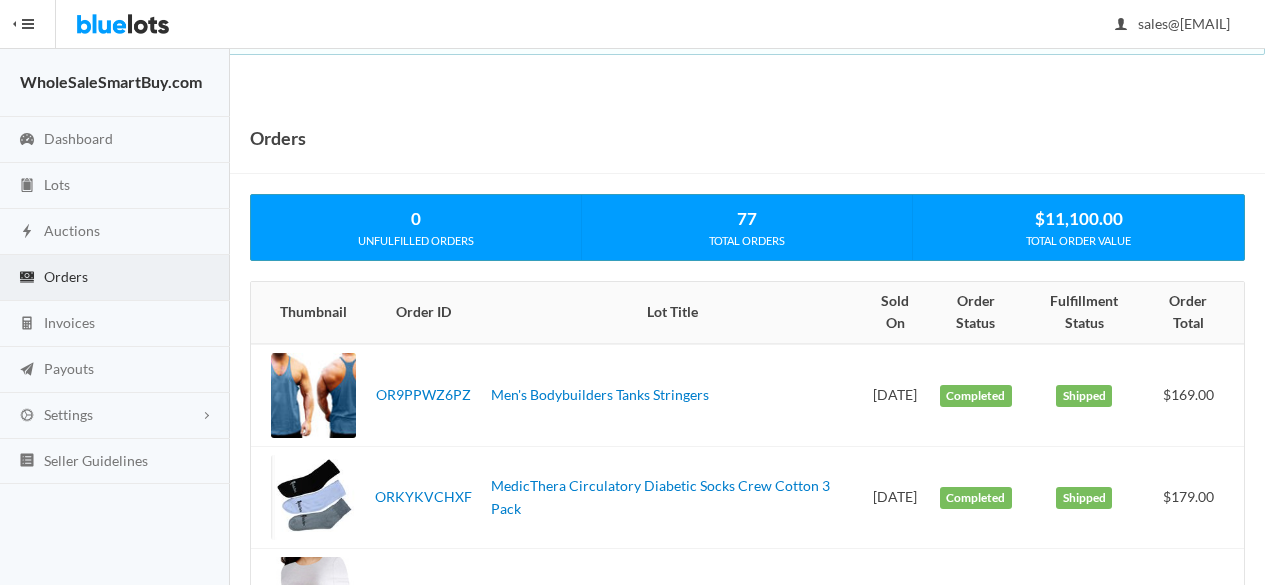 scroll, scrollTop: 0, scrollLeft: 0, axis: both 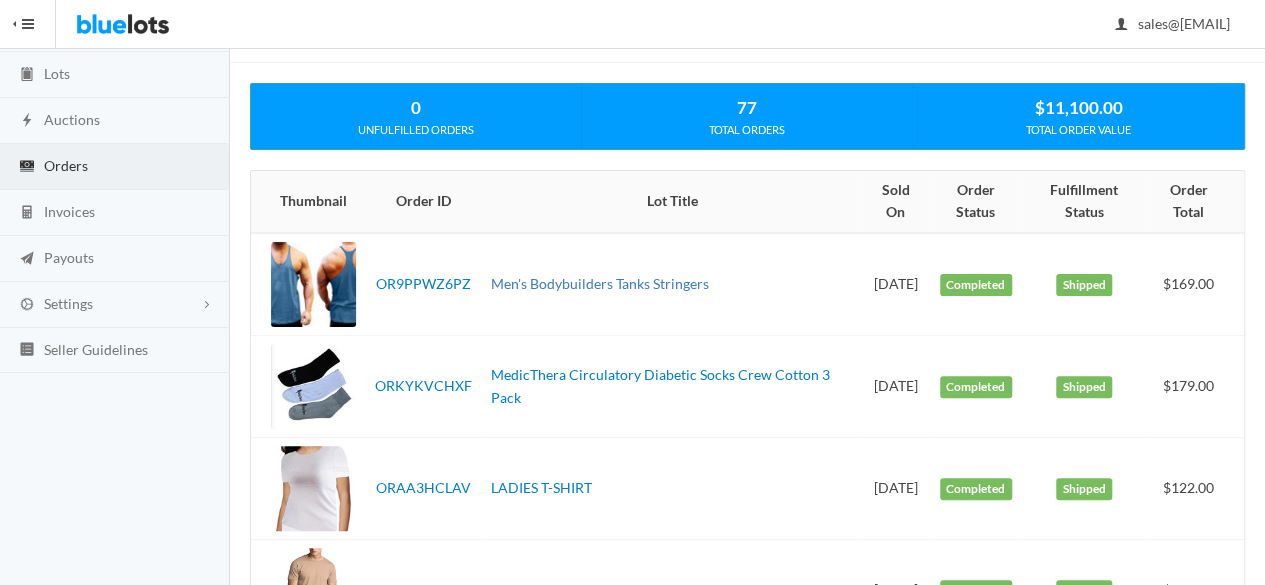 click on "Men's Bodybuilders Tanks Stringers" at bounding box center (600, 283) 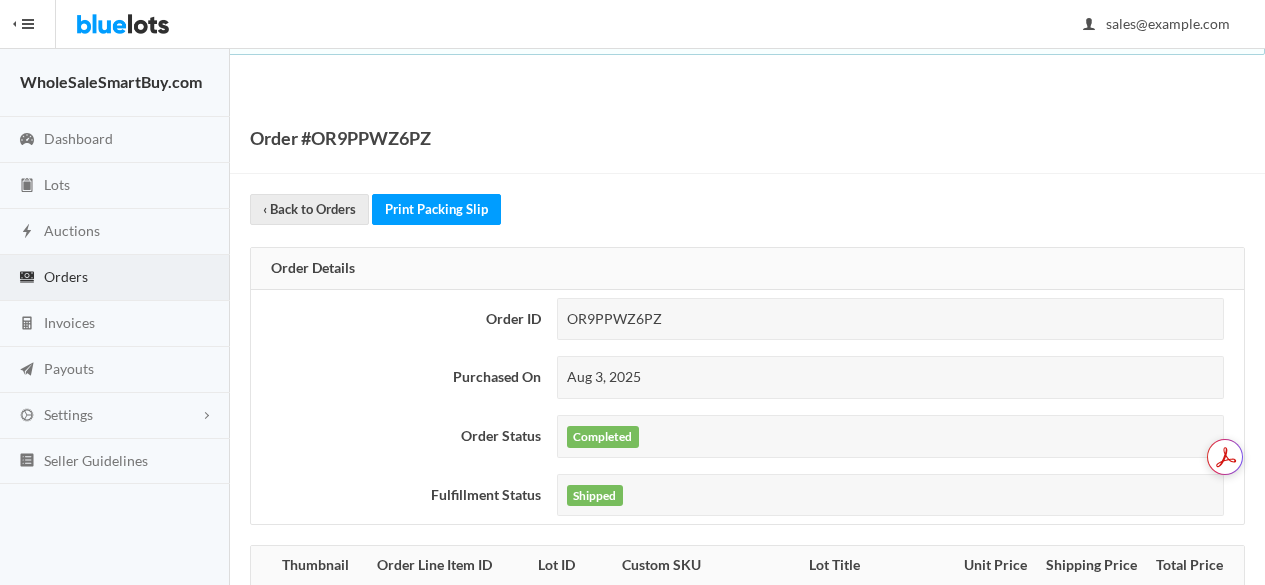 scroll, scrollTop: 0, scrollLeft: 0, axis: both 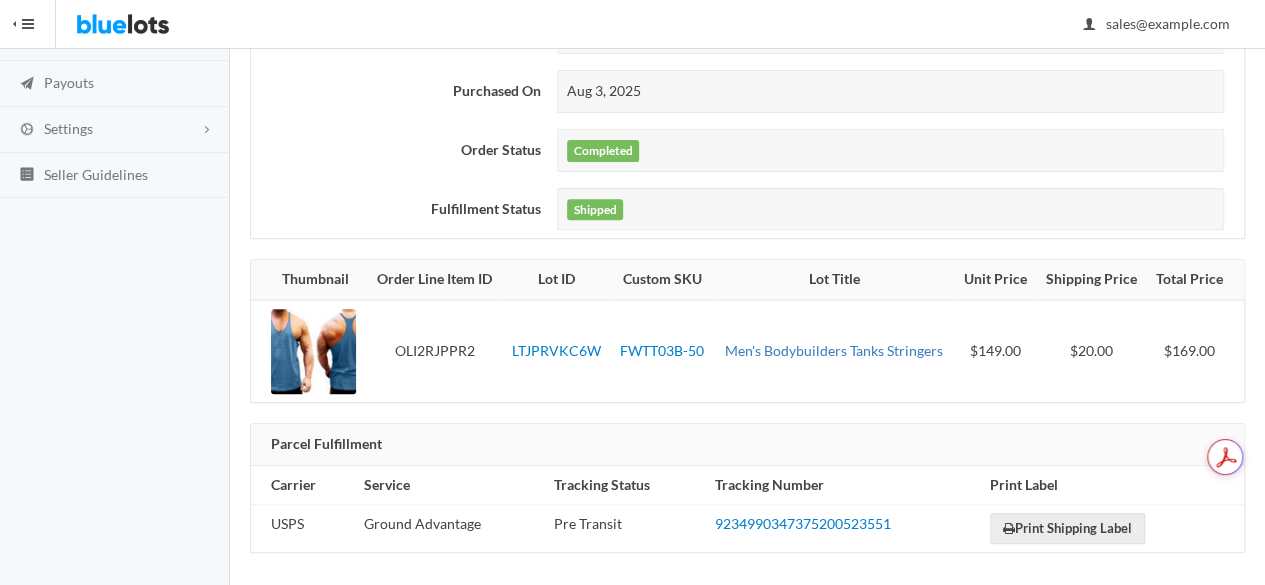 click on "Men's Bodybuilders Tanks Stringers" at bounding box center (834, 350) 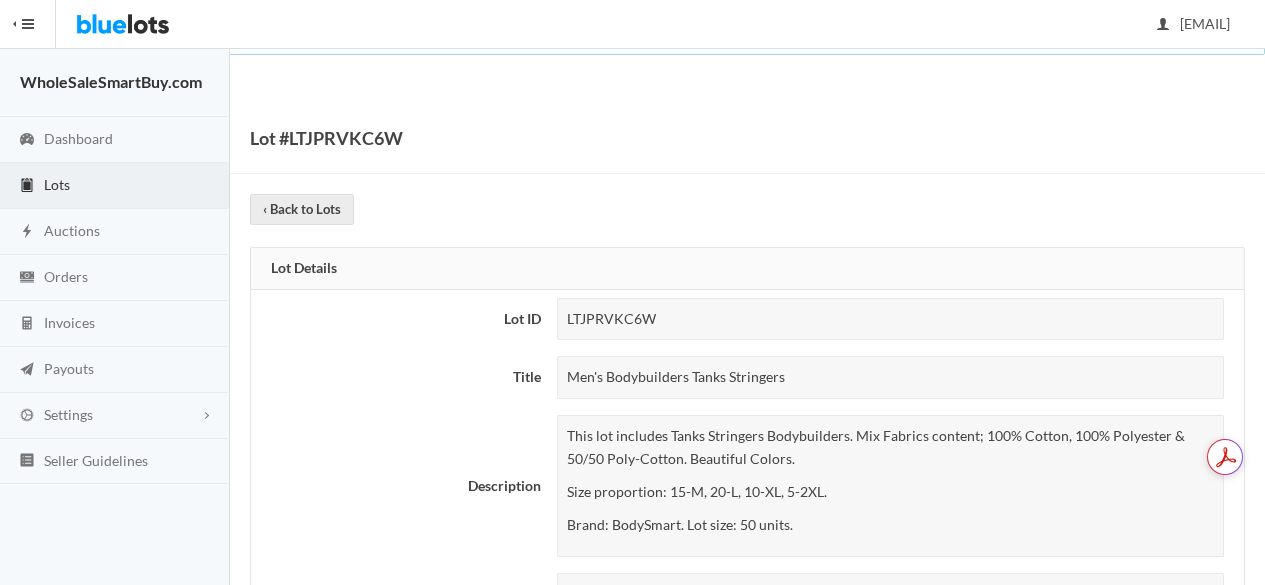 scroll, scrollTop: 0, scrollLeft: 0, axis: both 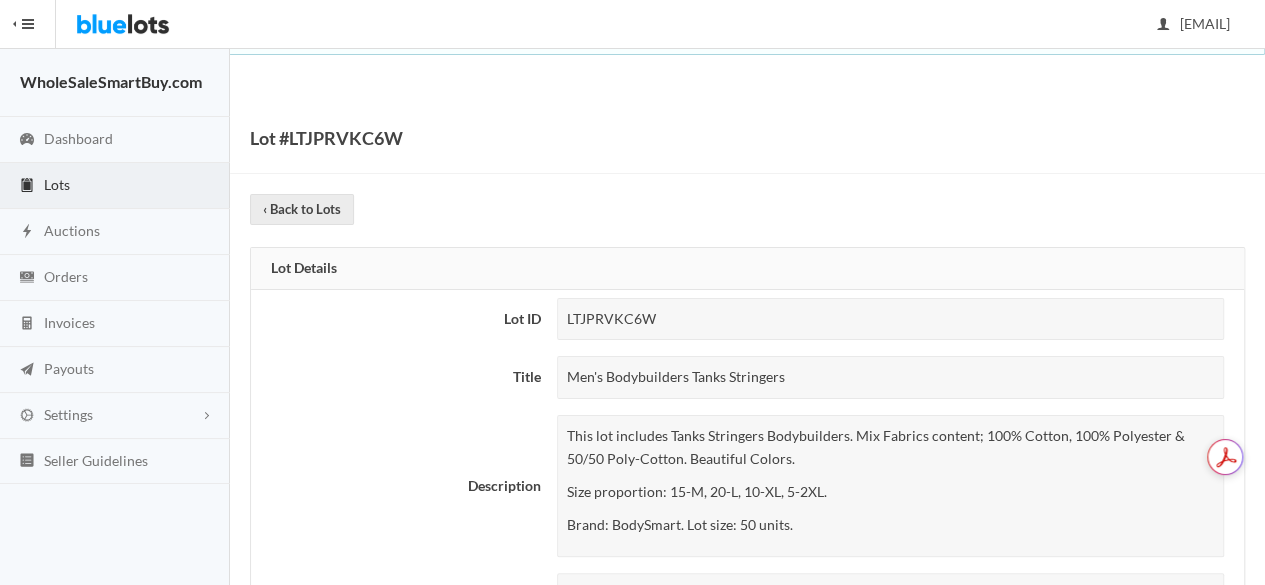 click on "Size proportion:  15-M, 20-L, 10-XL, 5-2XL." at bounding box center [890, 492] 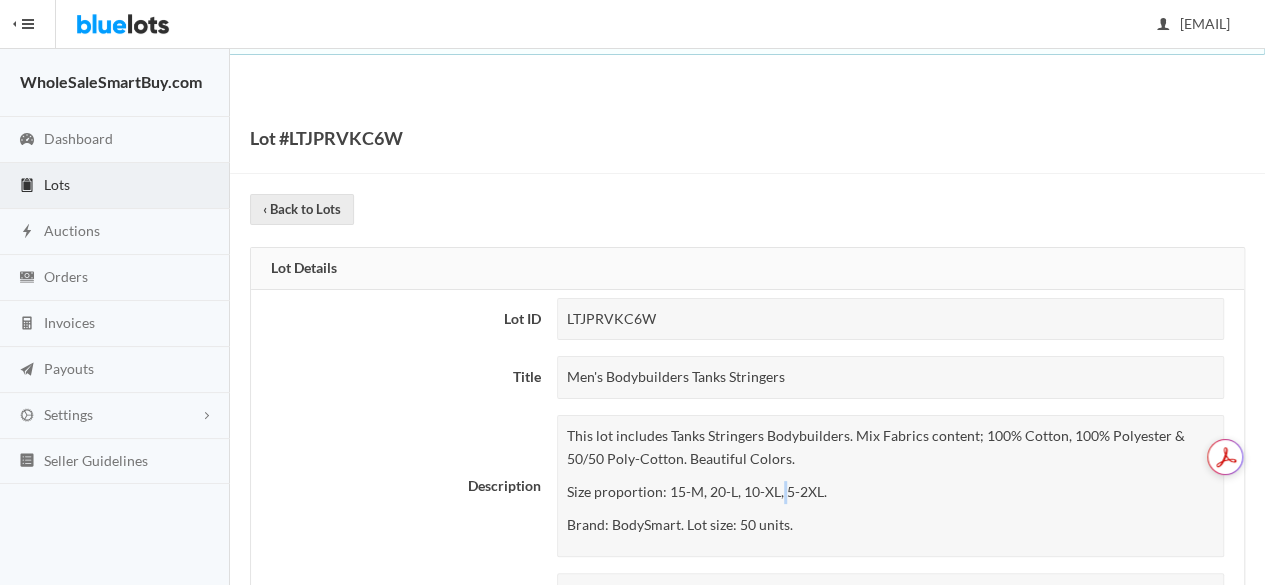 click on "Size proportion:  15-M, 20-L, 10-XL, 5-2XL." at bounding box center (890, 492) 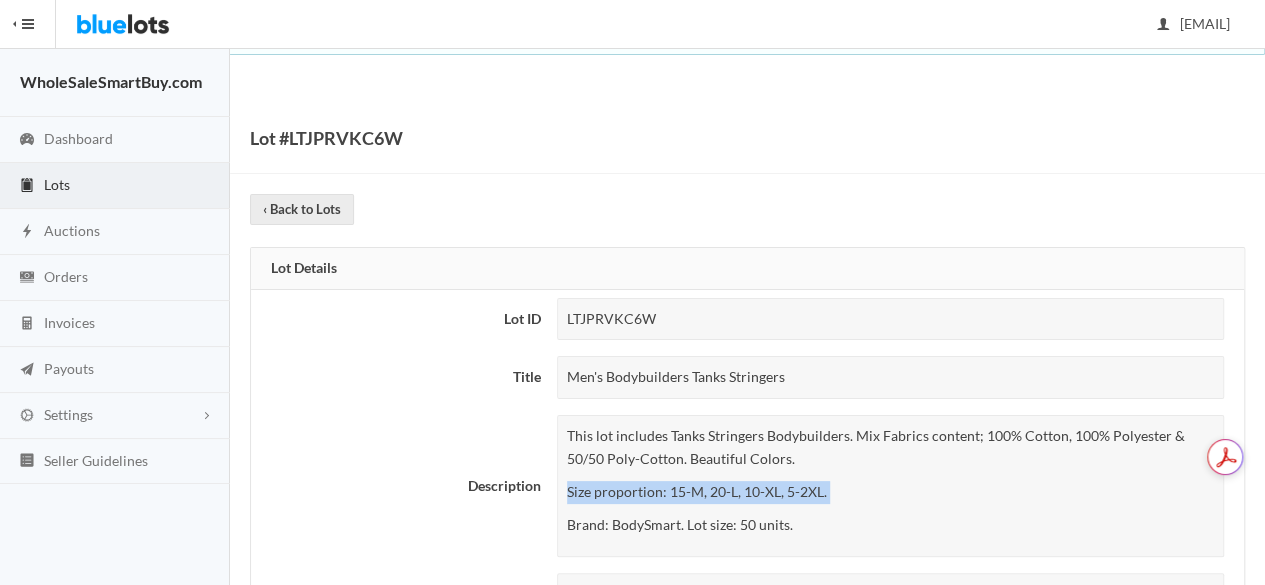 click on "Size proportion:  15-M, 20-L, 10-XL, 5-2XL." at bounding box center (890, 492) 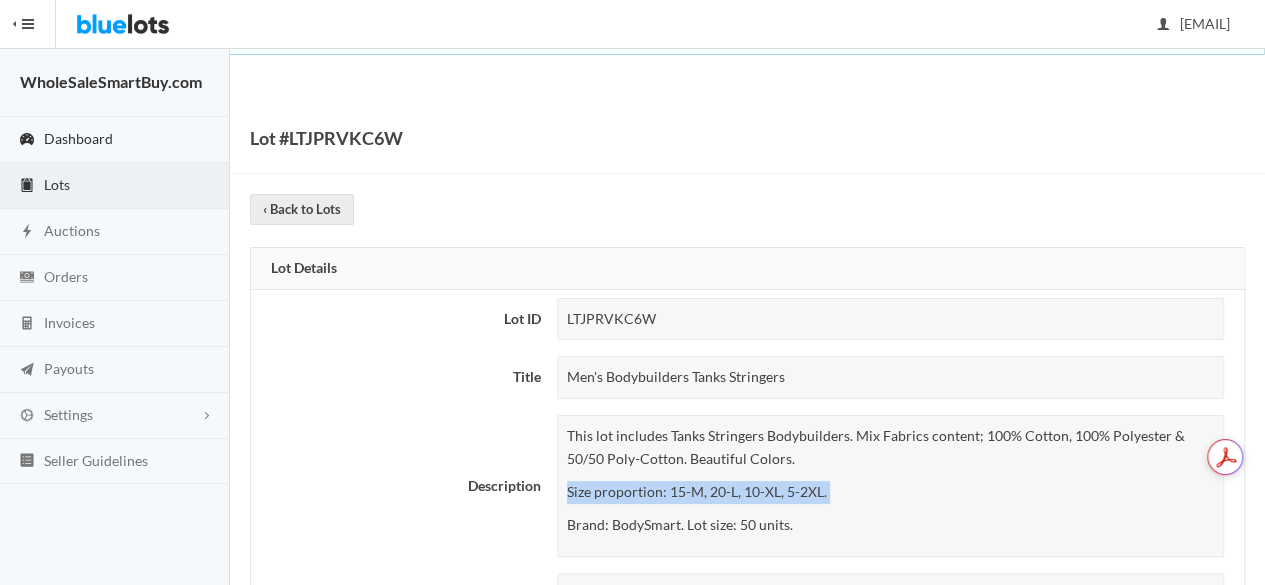 click on "Dashboard" at bounding box center (78, 138) 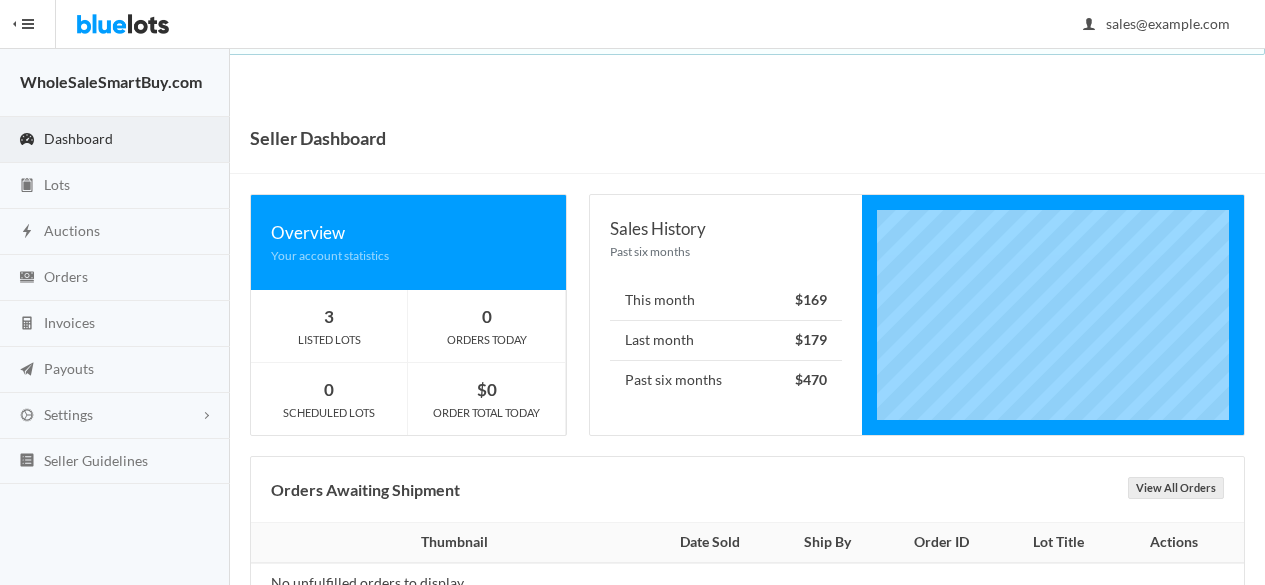 scroll, scrollTop: 0, scrollLeft: 0, axis: both 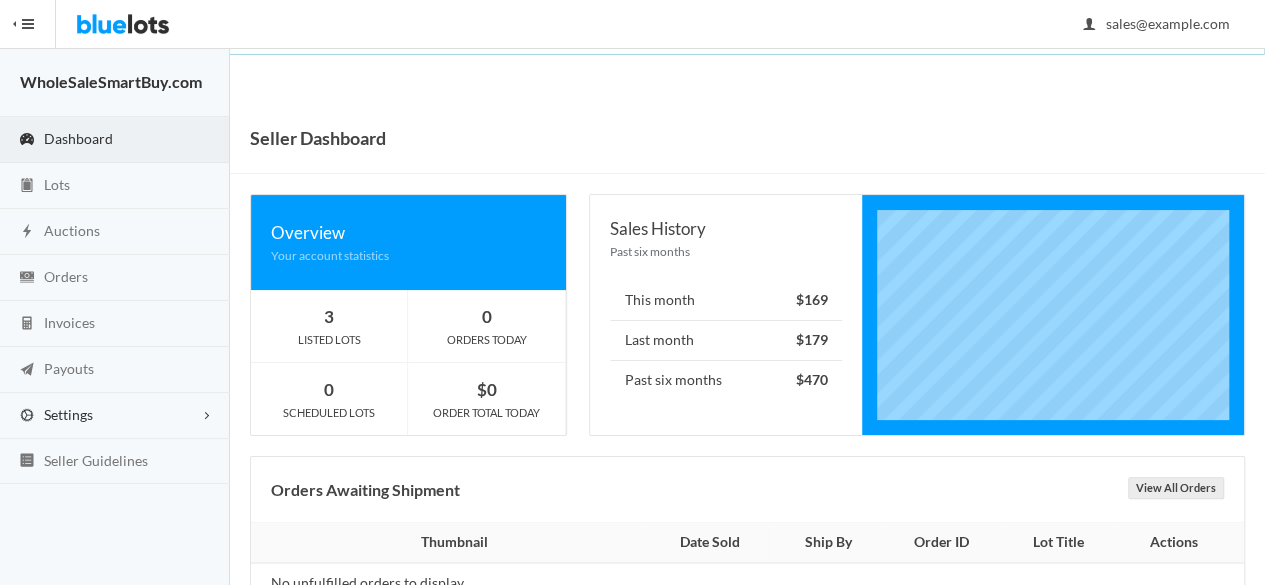 click on "Settings" at bounding box center (115, 416) 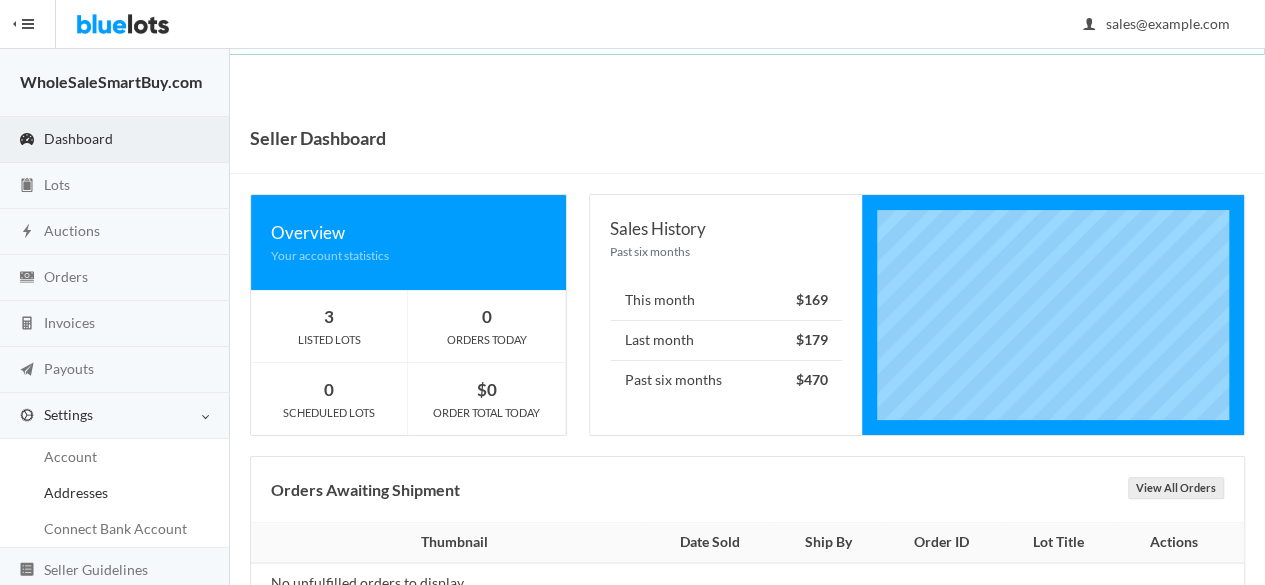 click on "Addresses" at bounding box center (114, 493) 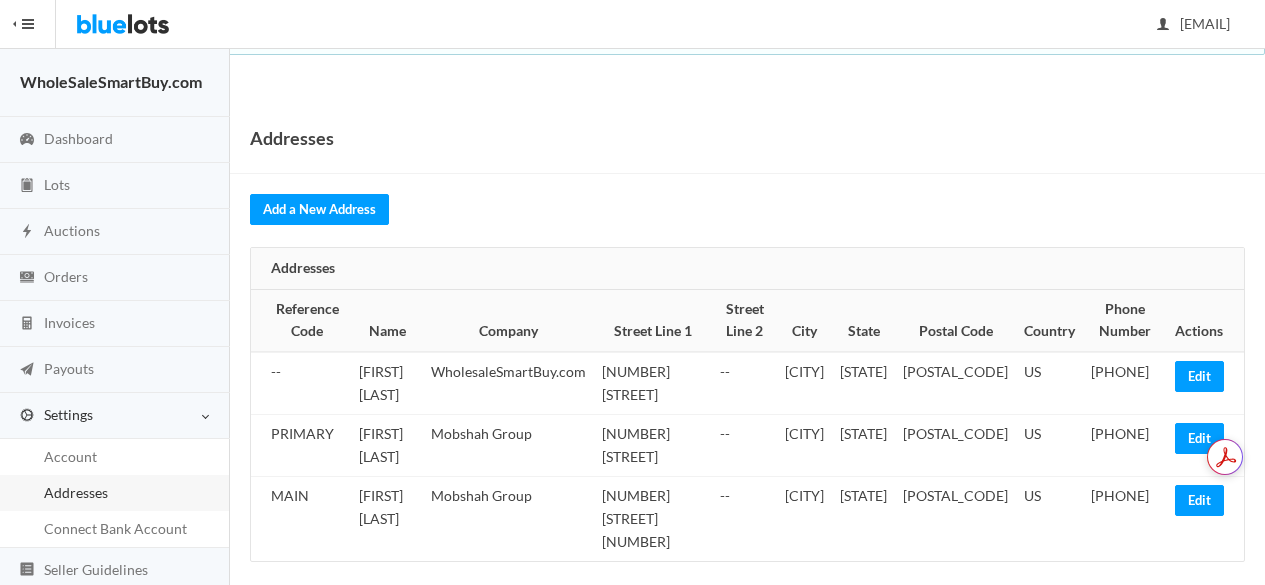 scroll, scrollTop: 0, scrollLeft: 0, axis: both 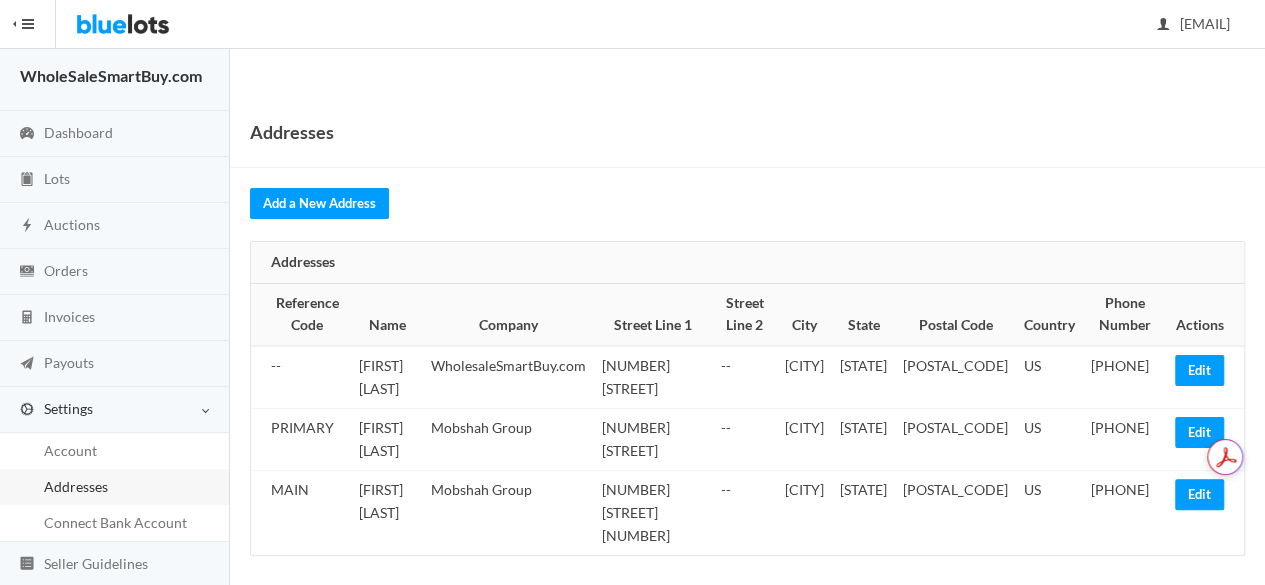 click on "MAIN" at bounding box center (301, 513) 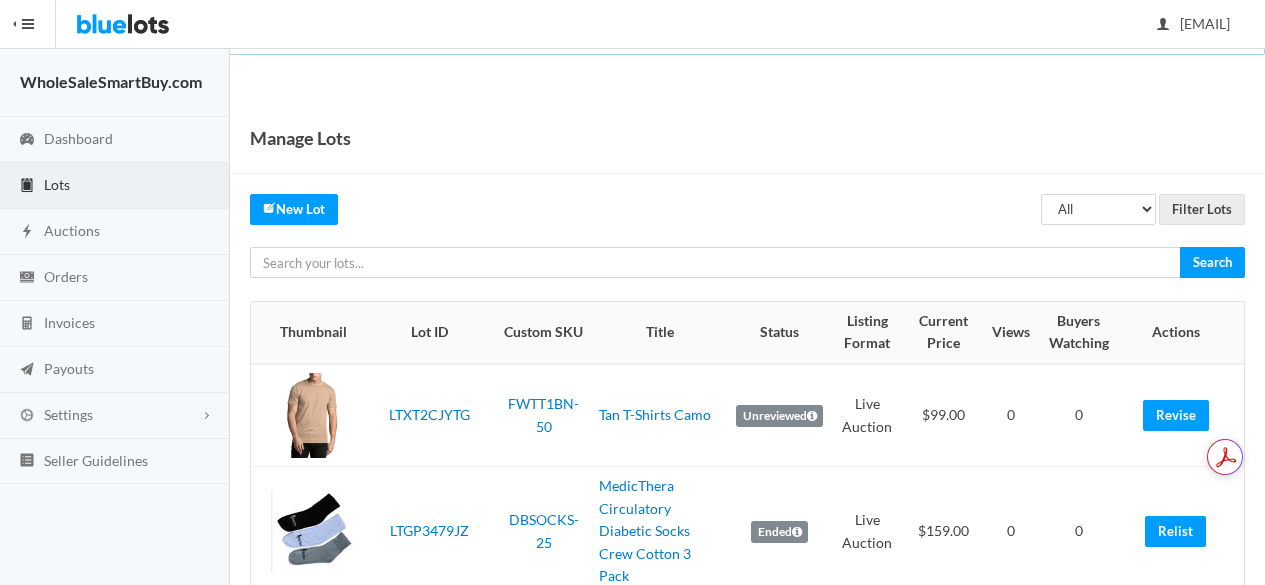scroll, scrollTop: 0, scrollLeft: 0, axis: both 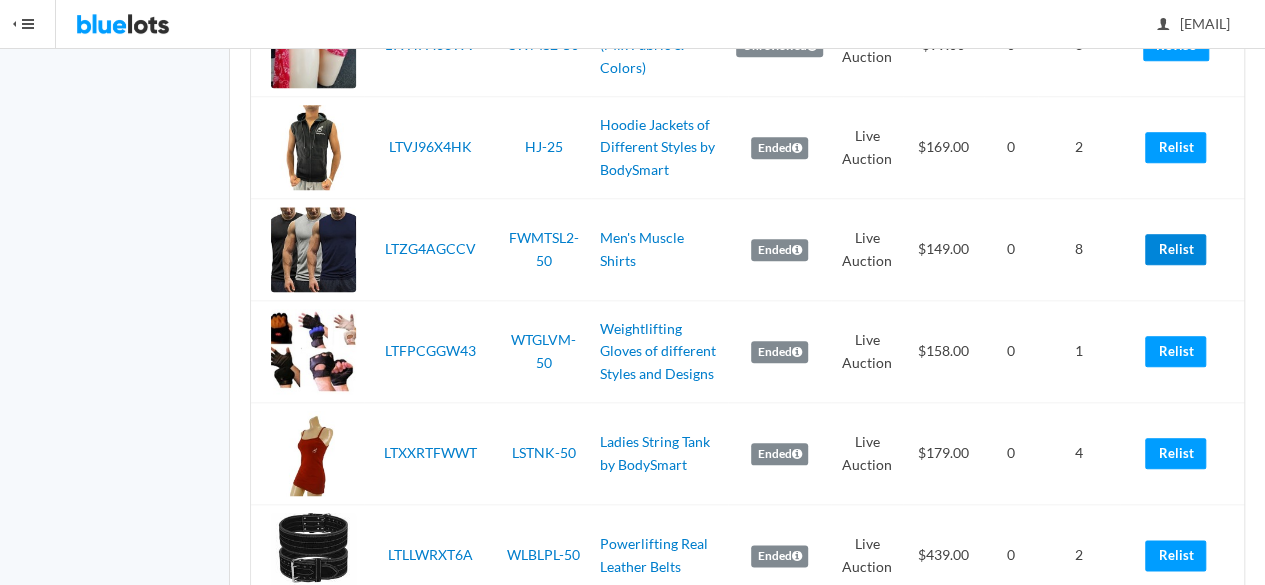 click on "Relist" at bounding box center (1175, 249) 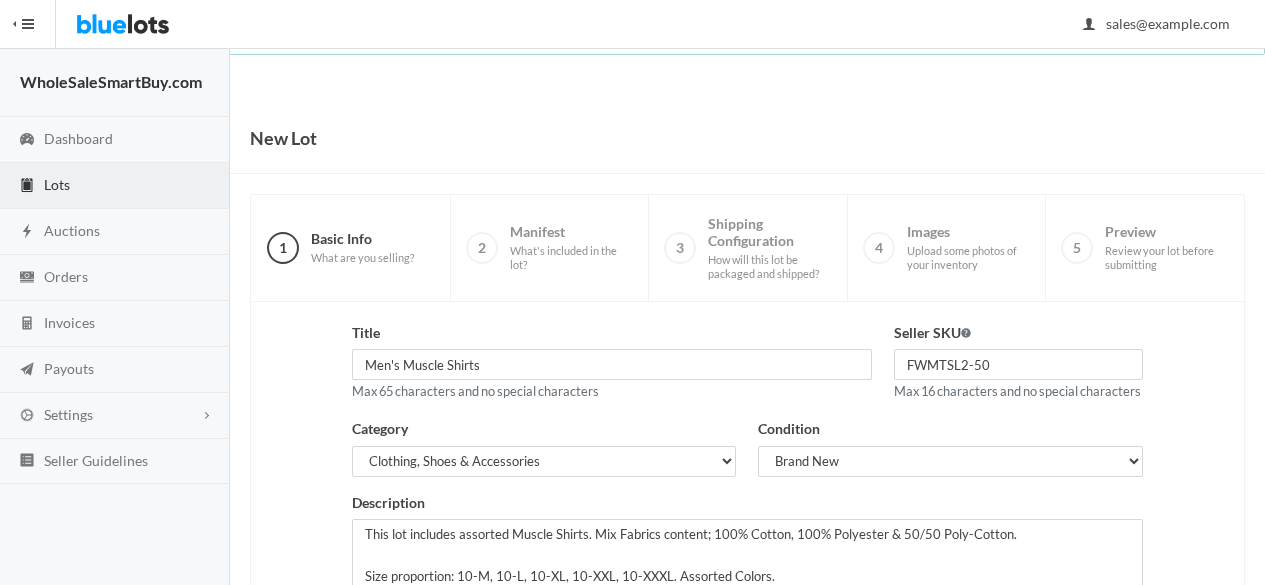 scroll, scrollTop: 0, scrollLeft: 0, axis: both 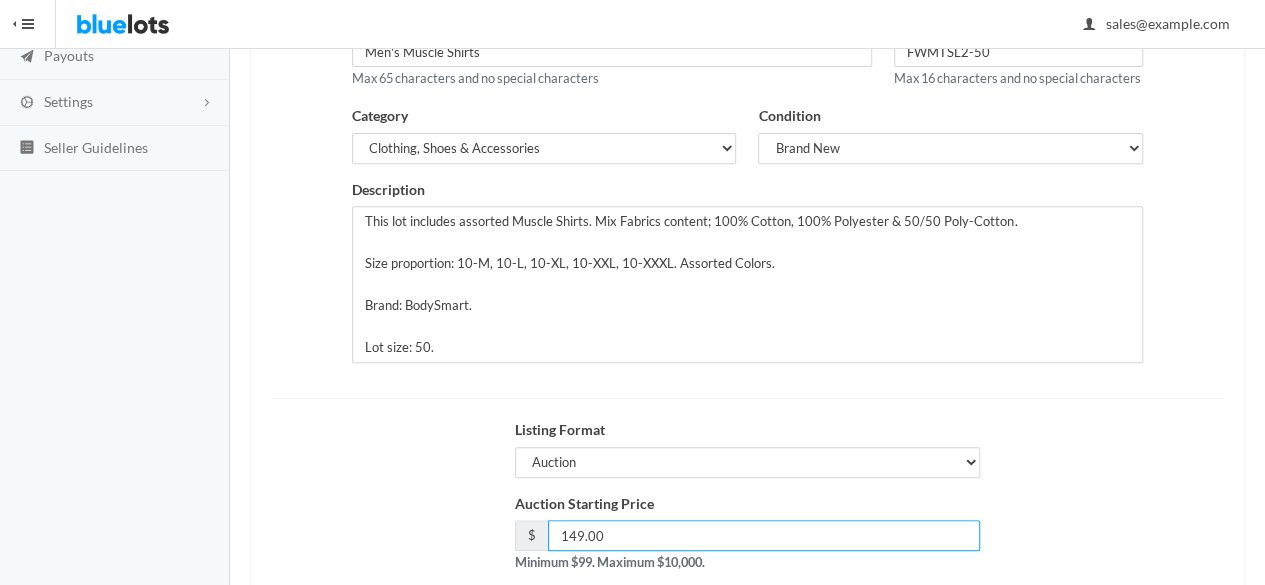 click on "149.00" at bounding box center (764, 535) 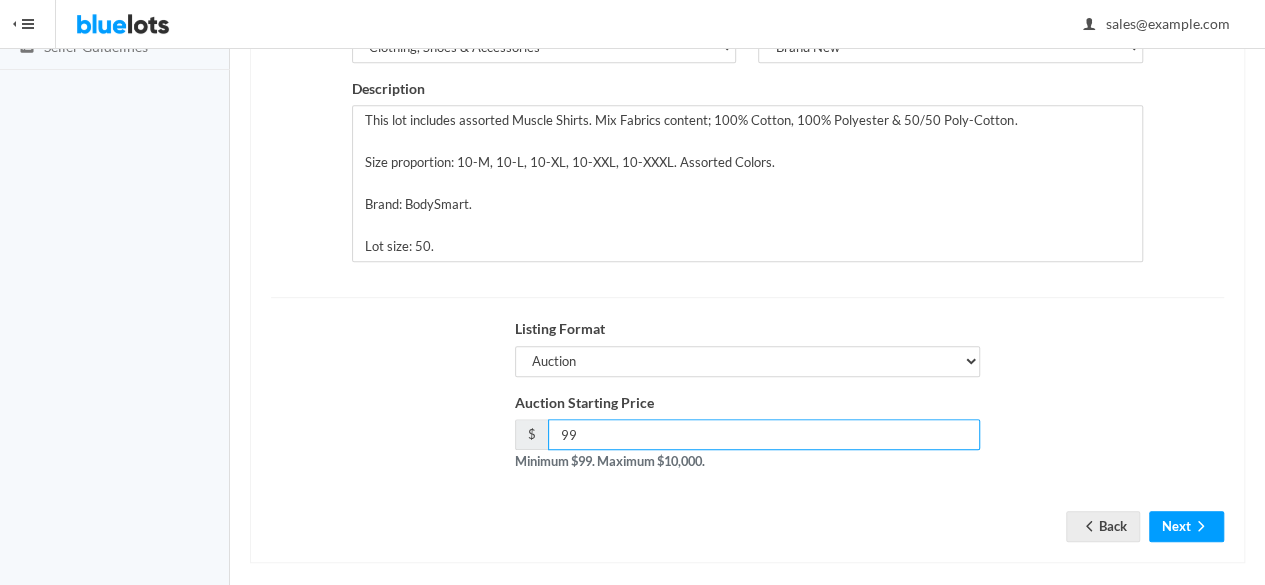 scroll, scrollTop: 428, scrollLeft: 0, axis: vertical 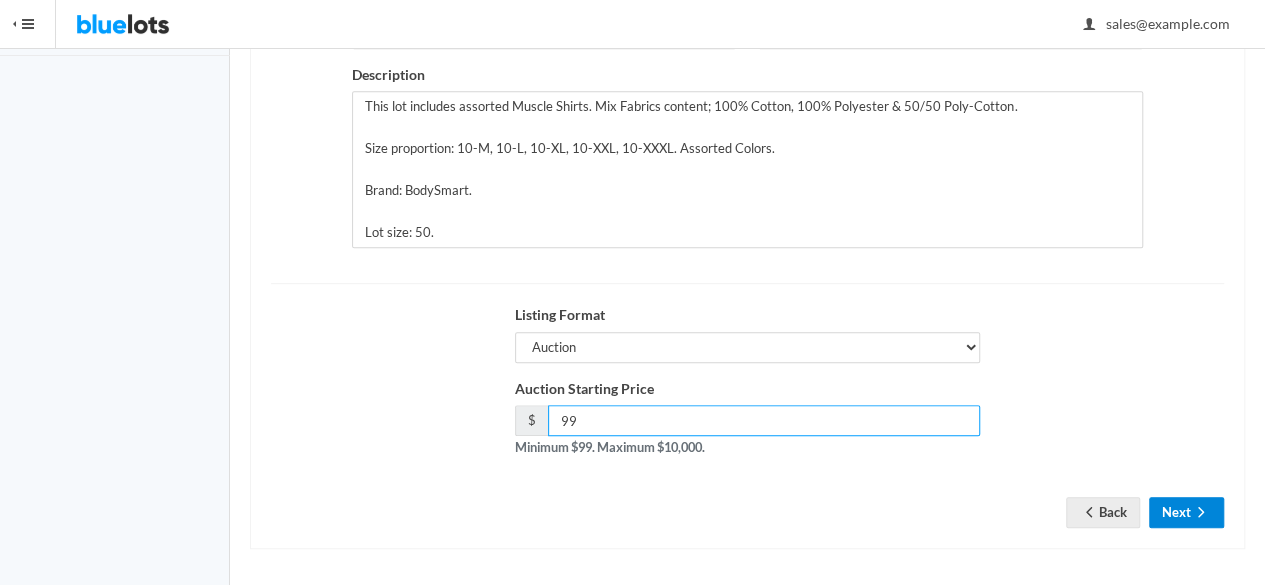 type on "99" 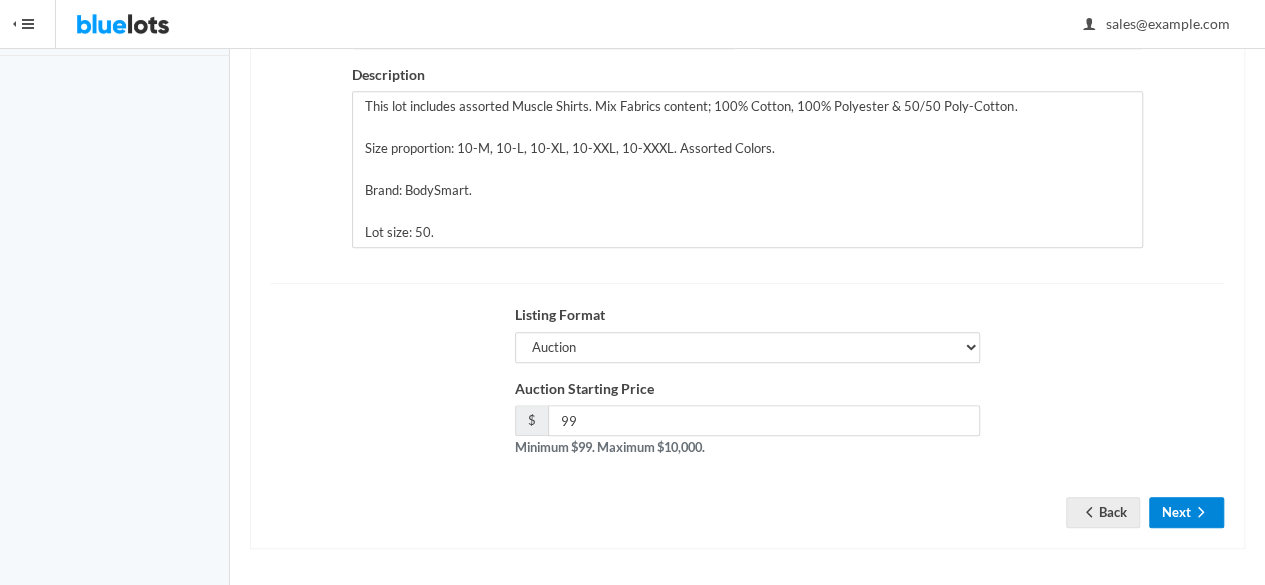 click on "Next" at bounding box center (1186, 512) 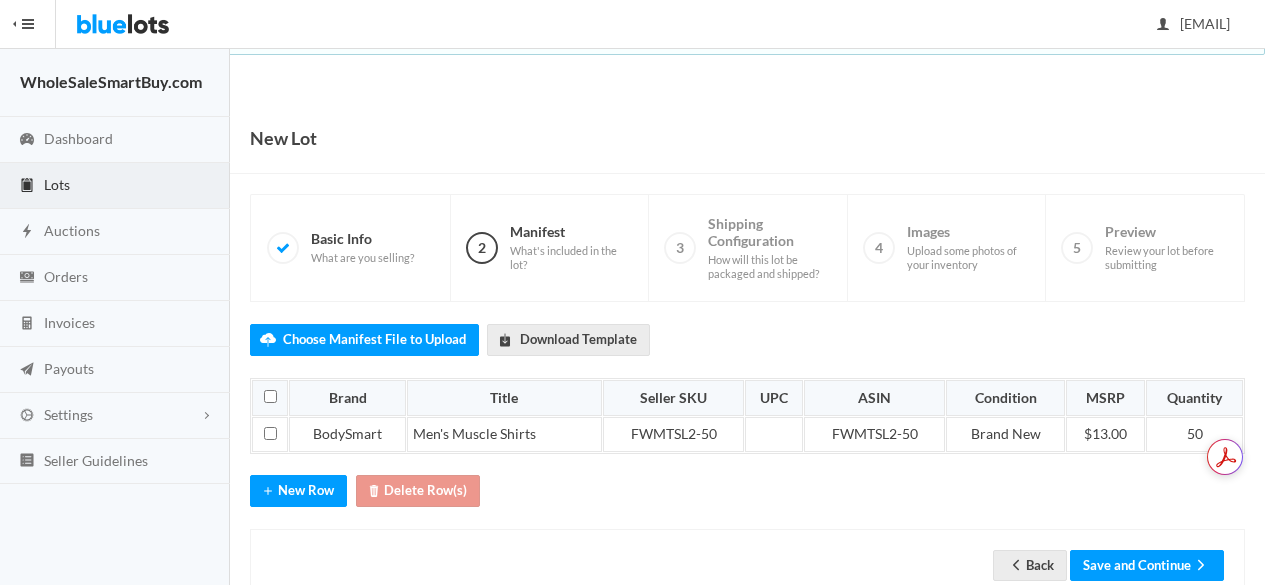 scroll, scrollTop: 0, scrollLeft: 0, axis: both 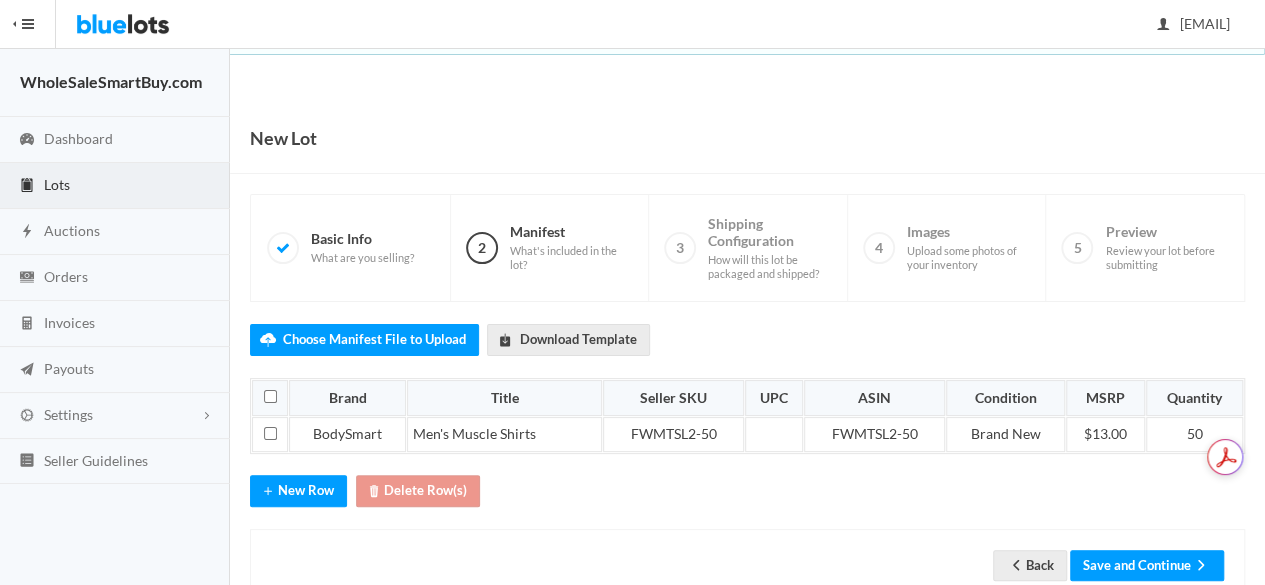 drag, startPoint x: 1279, startPoint y: 329, endPoint x: 1257, endPoint y: 438, distance: 111.19802 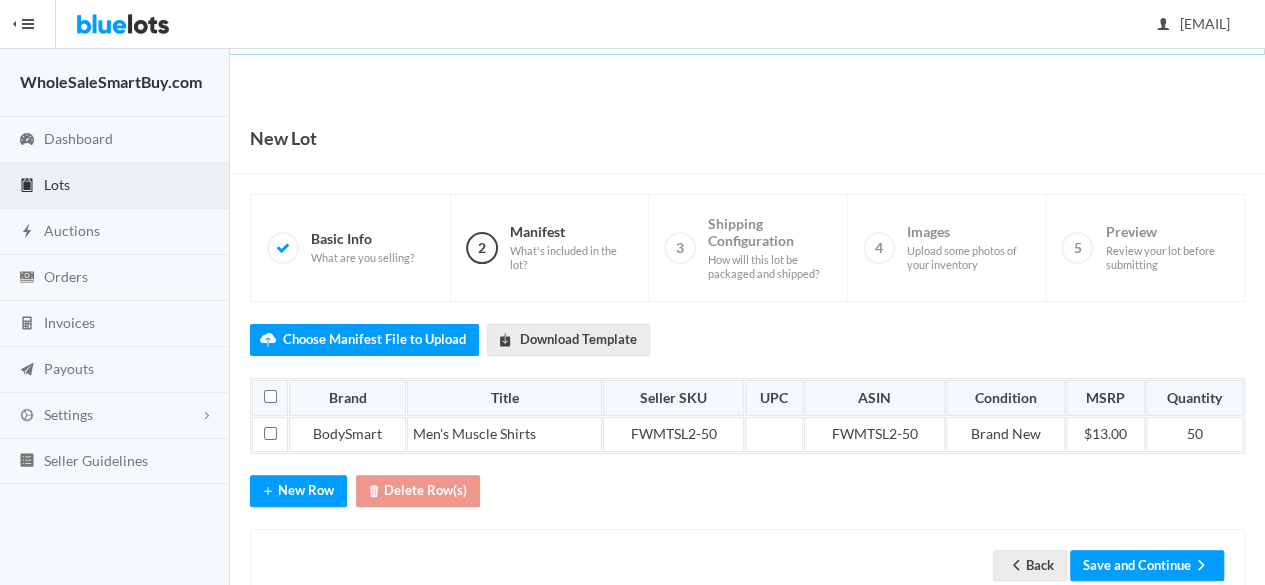 scroll, scrollTop: 50, scrollLeft: 0, axis: vertical 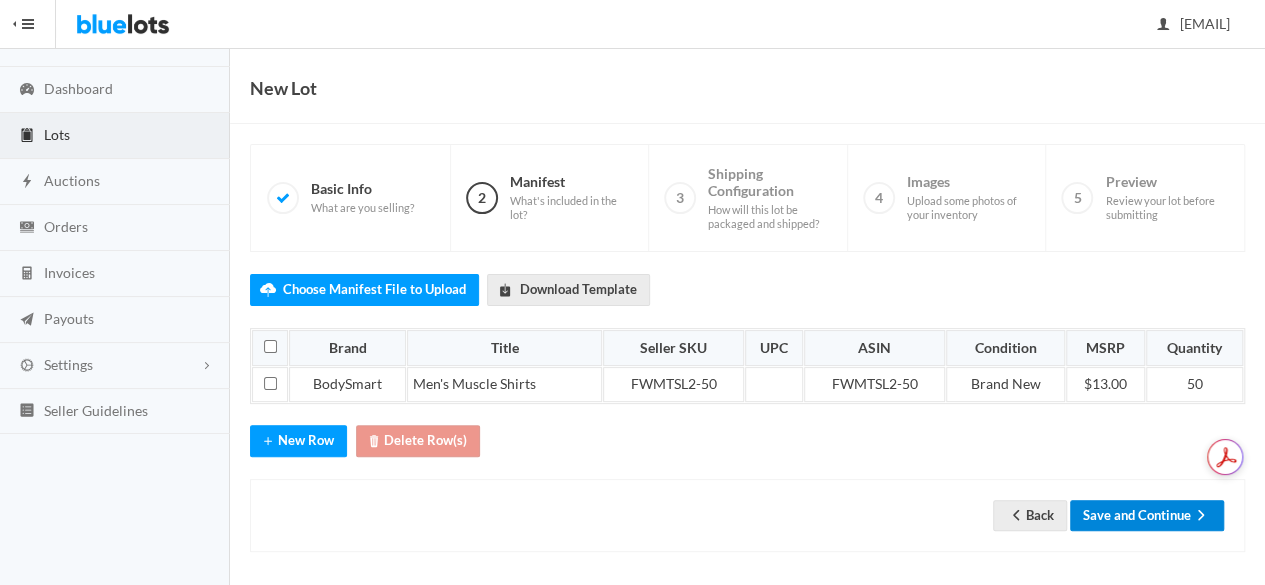 click on "Save and Continue" at bounding box center (1147, 515) 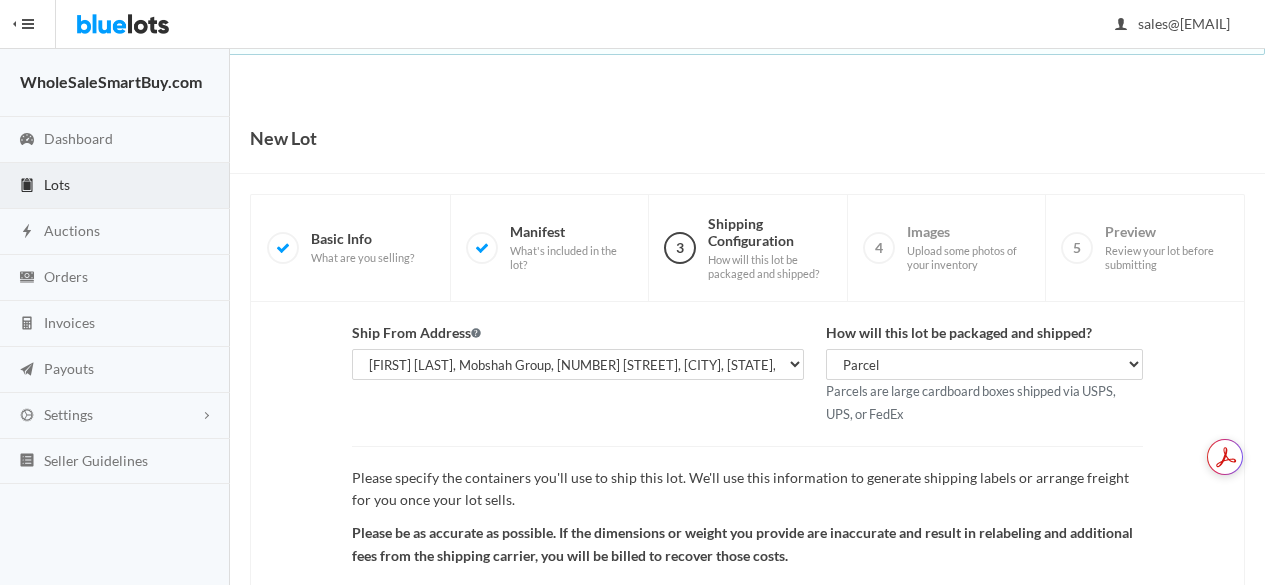scroll, scrollTop: 0, scrollLeft: 0, axis: both 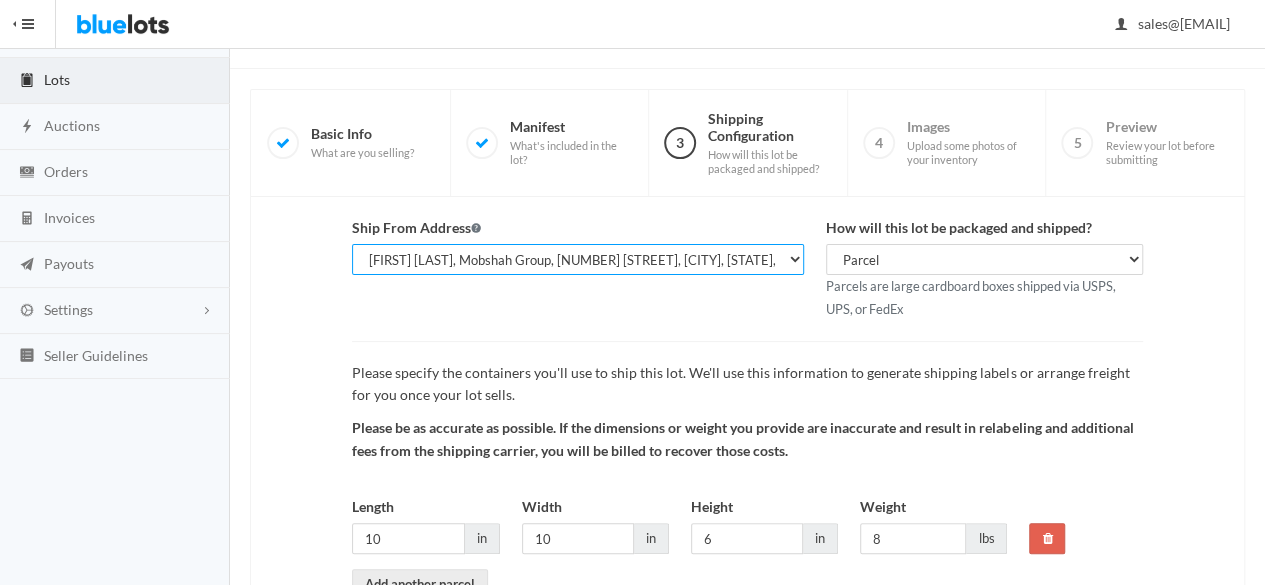click on "[FIRST] [LAST], WholesaleSmartBuy.com, [NUMBER] [STREET], [CITY], [STATE], [ZIP]
[FIRST] [LAST], Mobshah Group, [NUMBER] [STREET], [CITY], [STATE], [ZIP] (PRIMARY)
[FIRST] [LAST], Mobshah Group, [NUMBER] [STREET] PMB [NUMBER], [CITY], [STATE], [ZIP] (MAIN)" at bounding box center [578, 259] 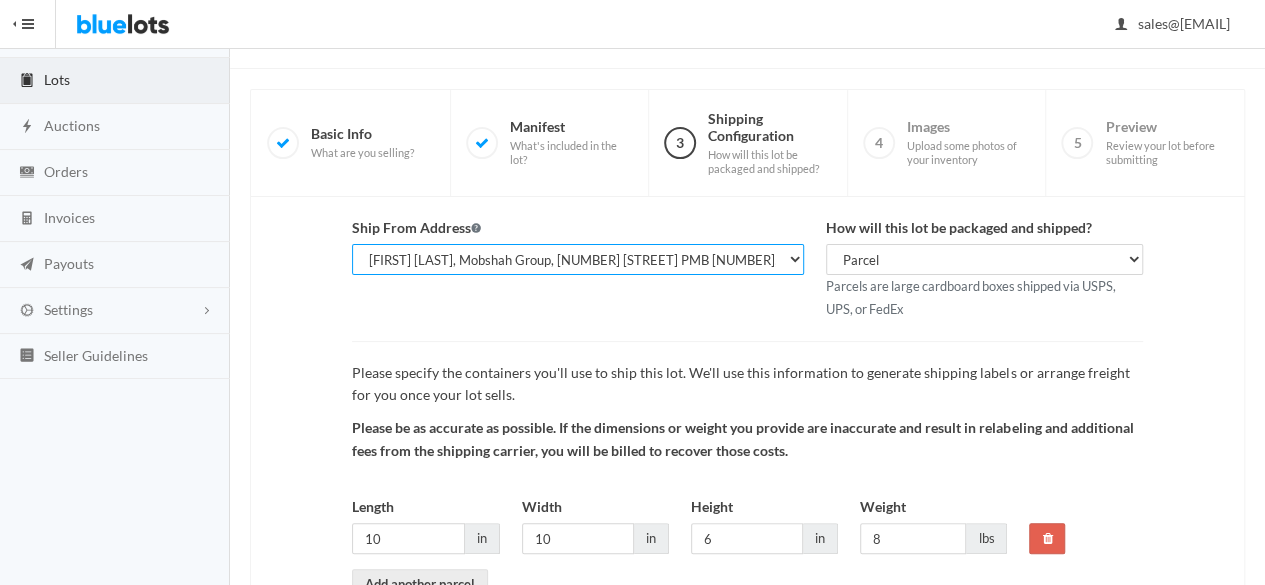 click on "[FIRST] [LAST], WholesaleSmartBuy.com, [NUMBER] [STREET], [CITY], [STATE], [ZIP]
[FIRST] [LAST], Mobshah Group, [NUMBER] [STREET], [CITY], [STATE], [ZIP] (PRIMARY)
[FIRST] [LAST], Mobshah Group, [NUMBER] [STREET] PMB [NUMBER], [CITY], [STATE], [ZIP] (MAIN)" at bounding box center [578, 259] 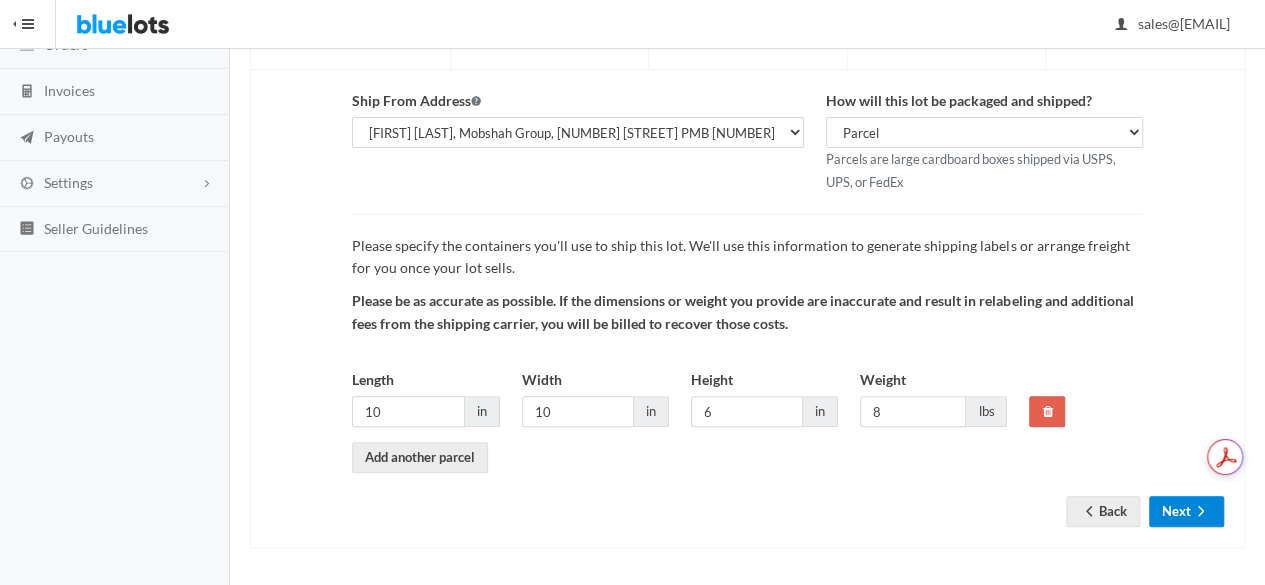 click on "Next" at bounding box center [1186, 511] 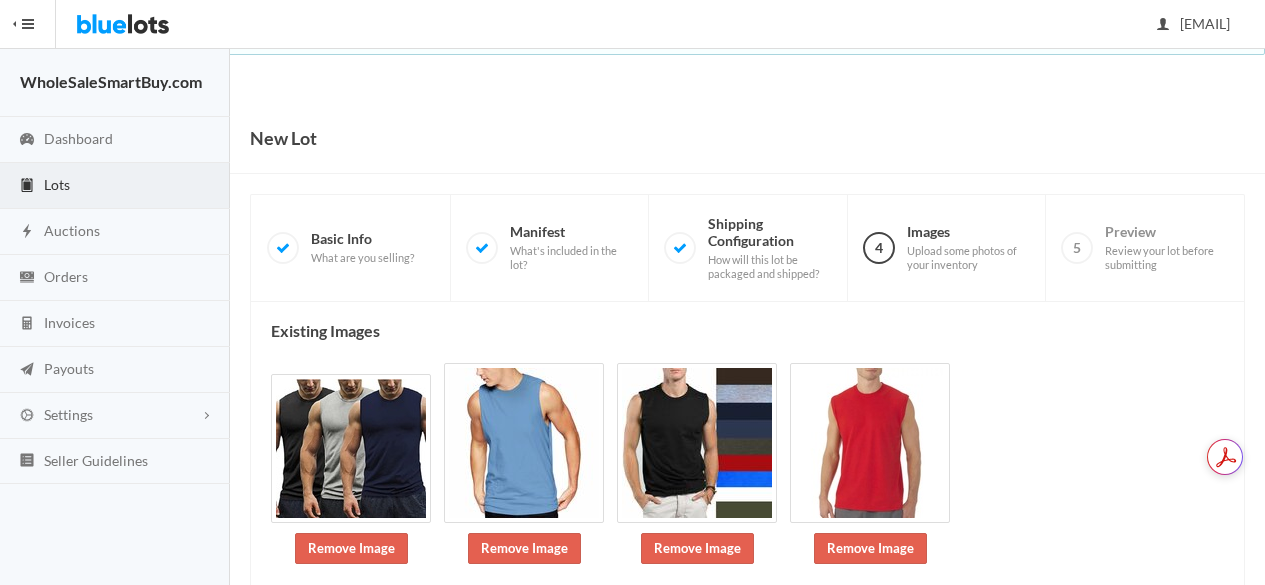scroll, scrollTop: 0, scrollLeft: 0, axis: both 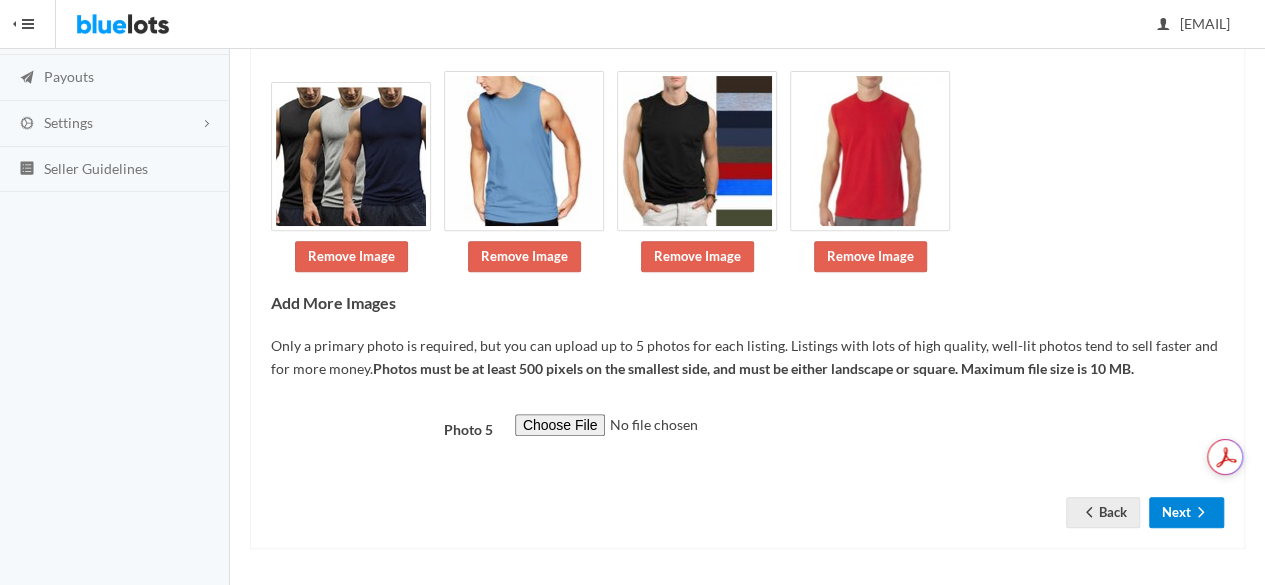 click on "Next" at bounding box center [1186, 512] 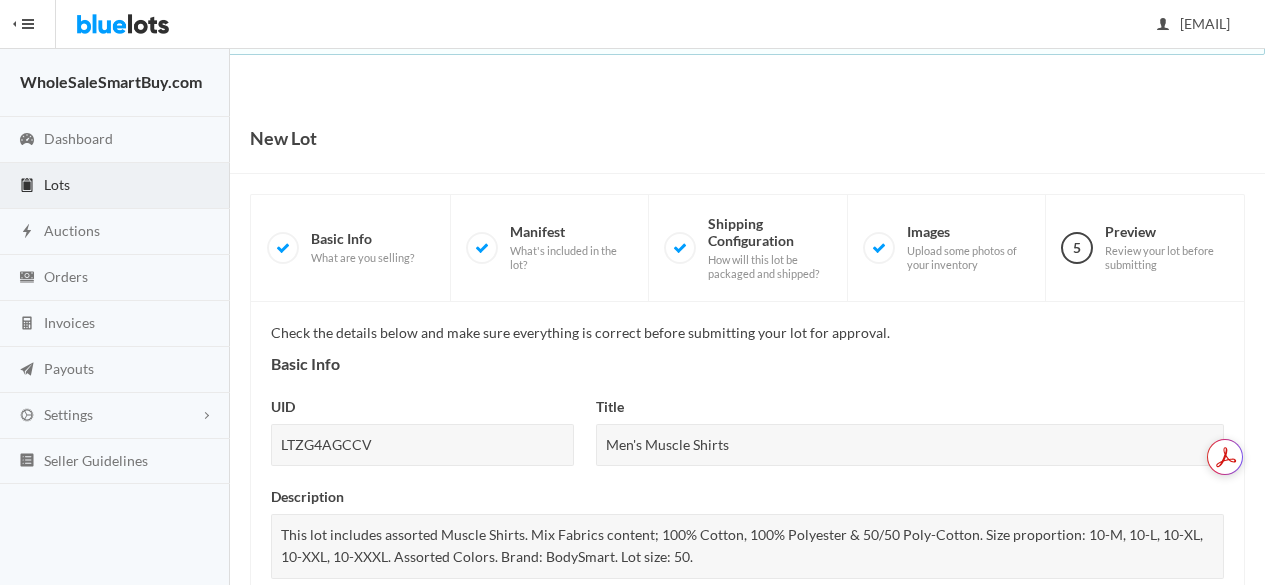 scroll, scrollTop: 0, scrollLeft: 0, axis: both 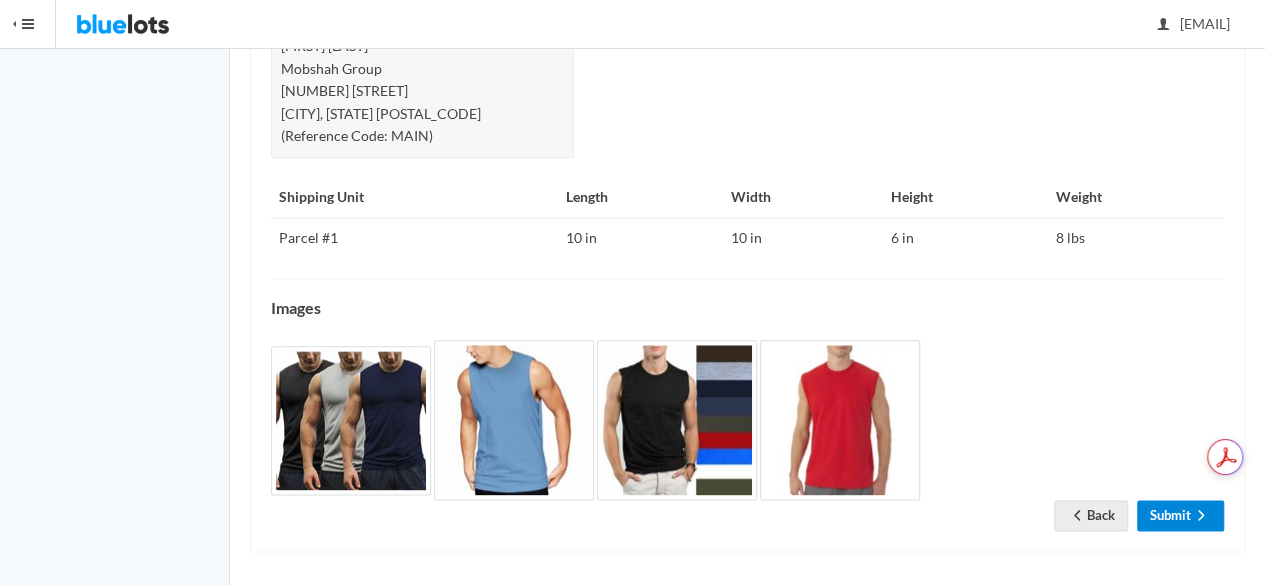 click on "Submit" at bounding box center [1180, 515] 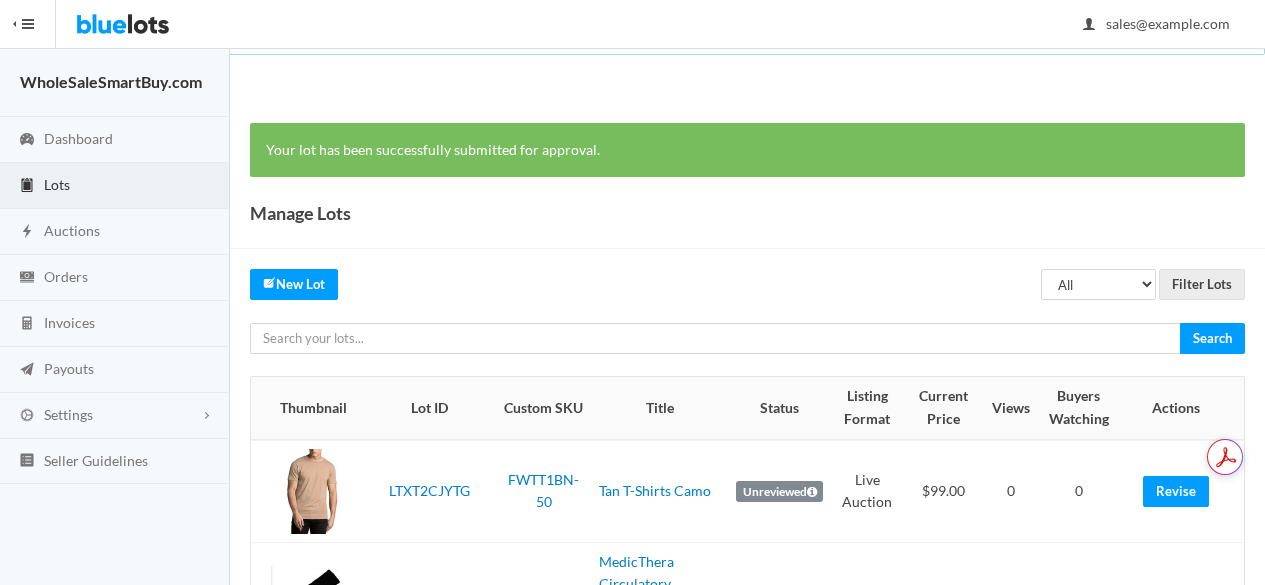 scroll, scrollTop: 0, scrollLeft: 0, axis: both 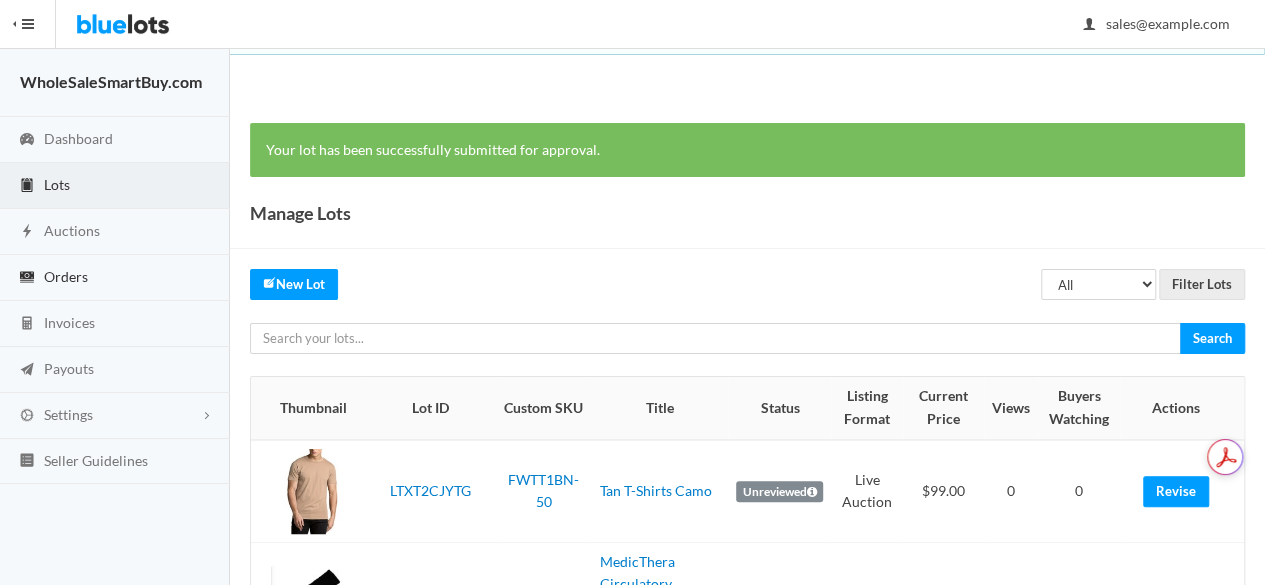 click on "Orders" at bounding box center (66, 276) 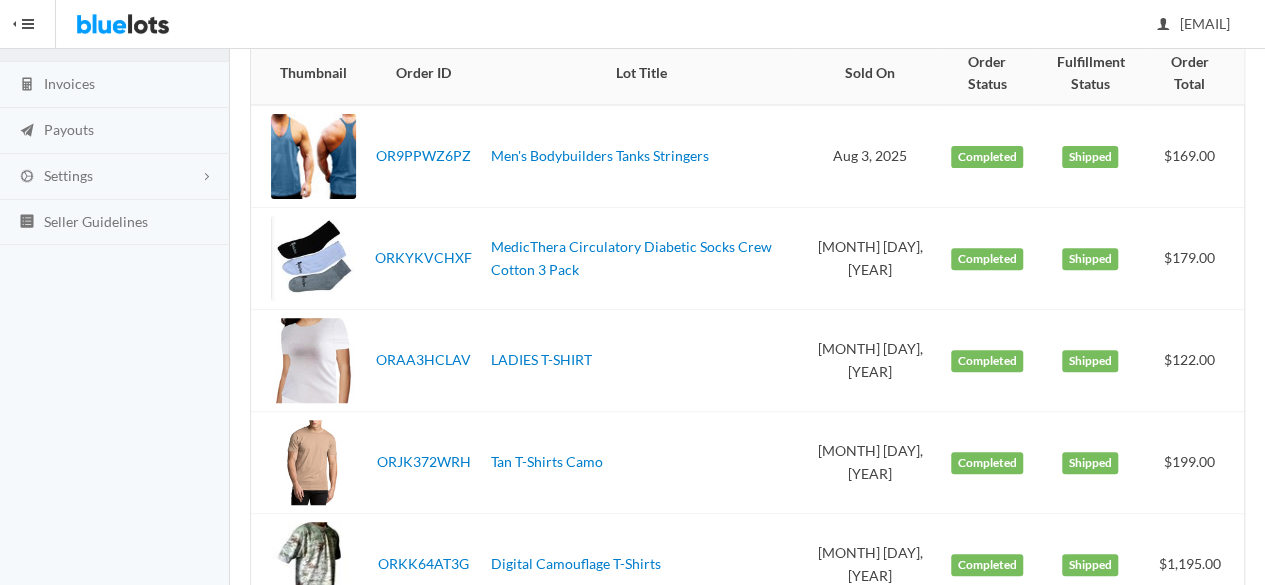 scroll, scrollTop: 252, scrollLeft: 0, axis: vertical 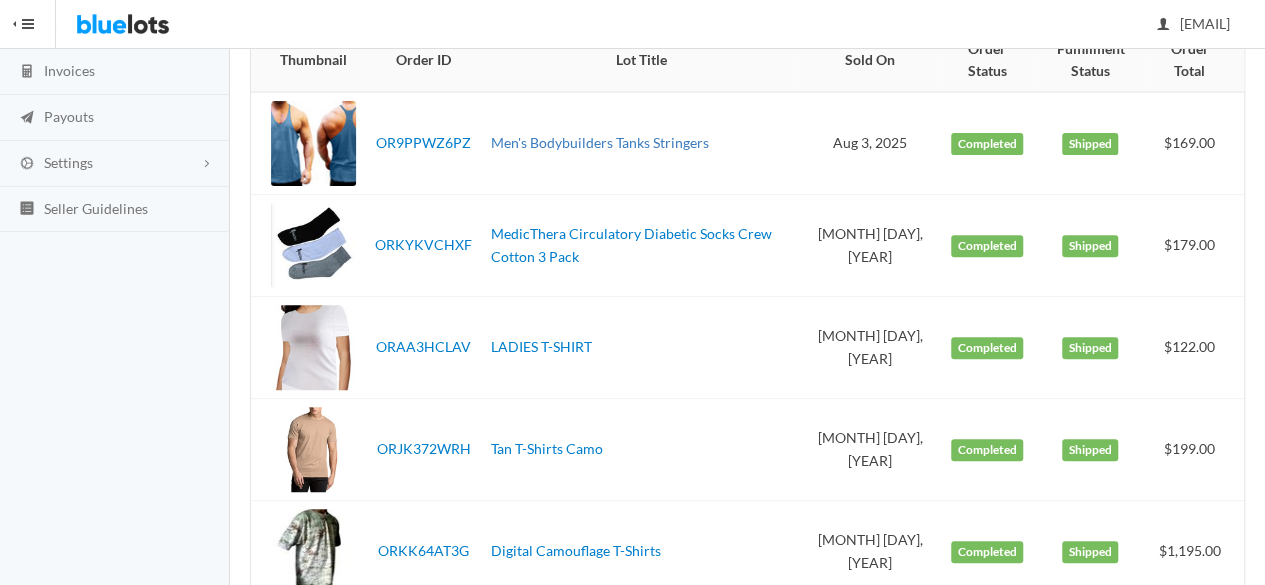 click on "Men's Bodybuilders Tanks Stringers" at bounding box center [600, 142] 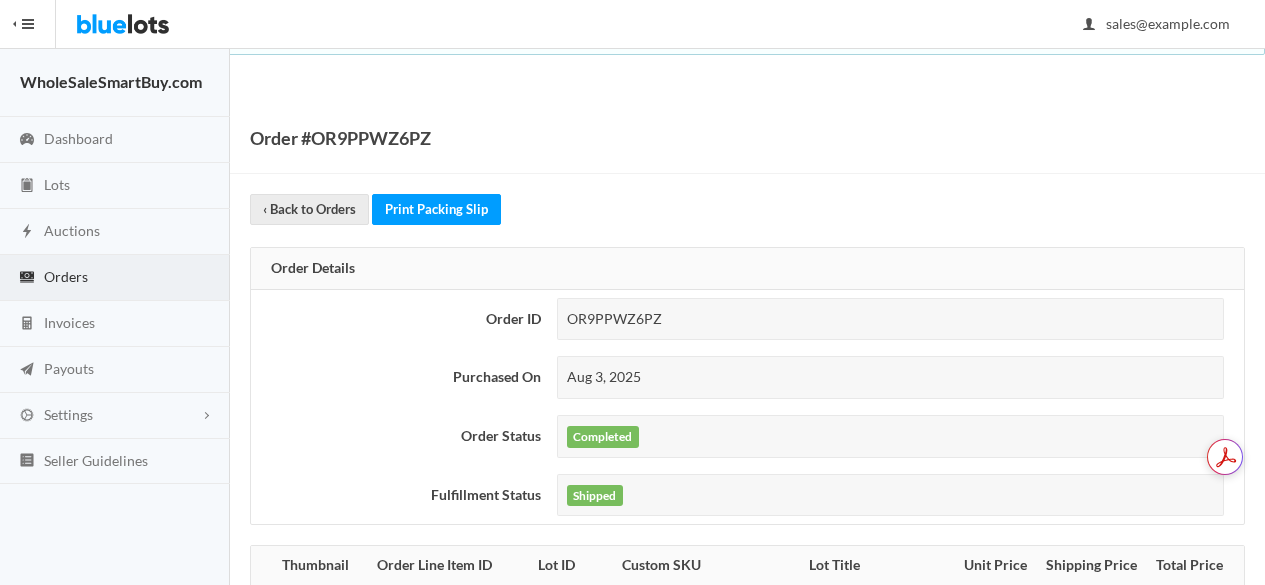 scroll, scrollTop: 0, scrollLeft: 0, axis: both 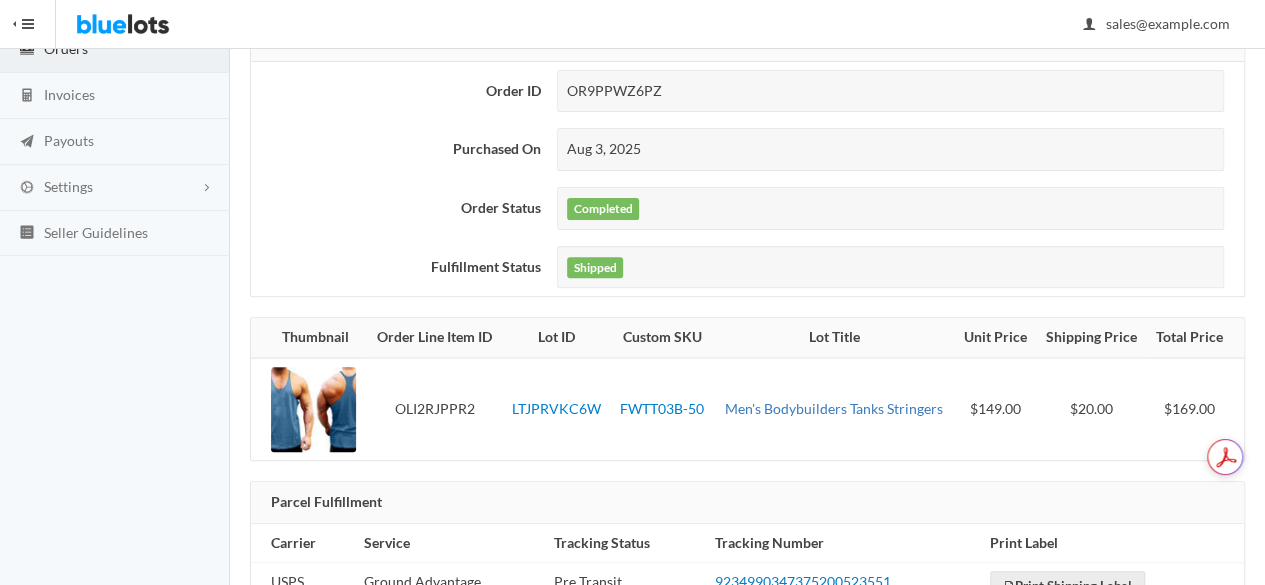 click on "Men's Bodybuilders Tanks Stringers" at bounding box center (834, 408) 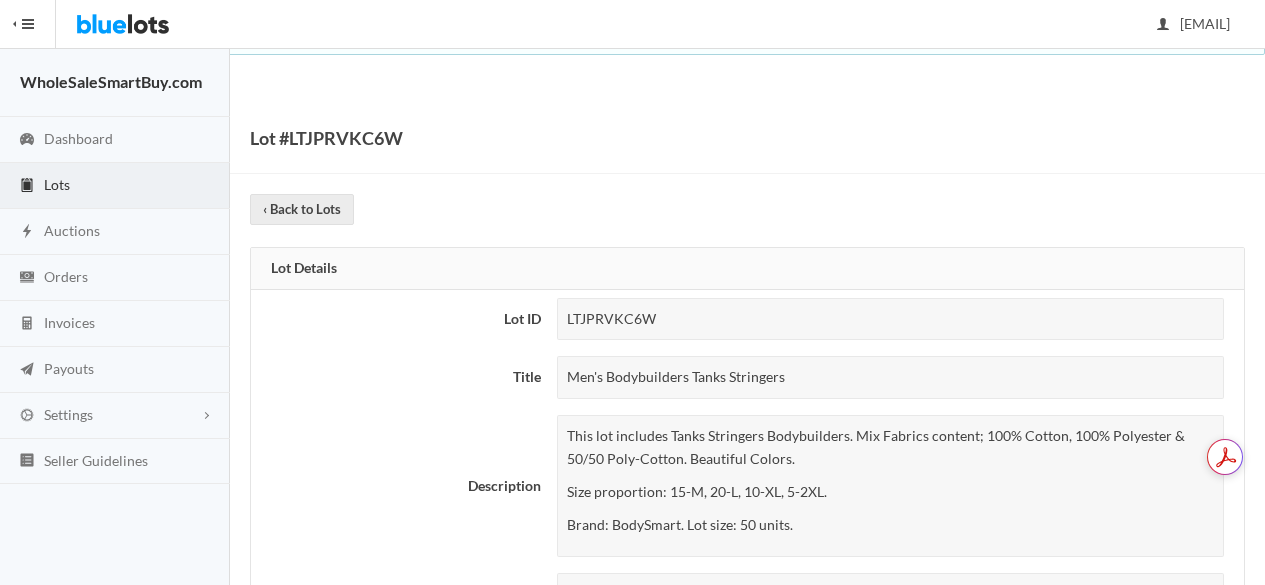 scroll, scrollTop: 0, scrollLeft: 0, axis: both 